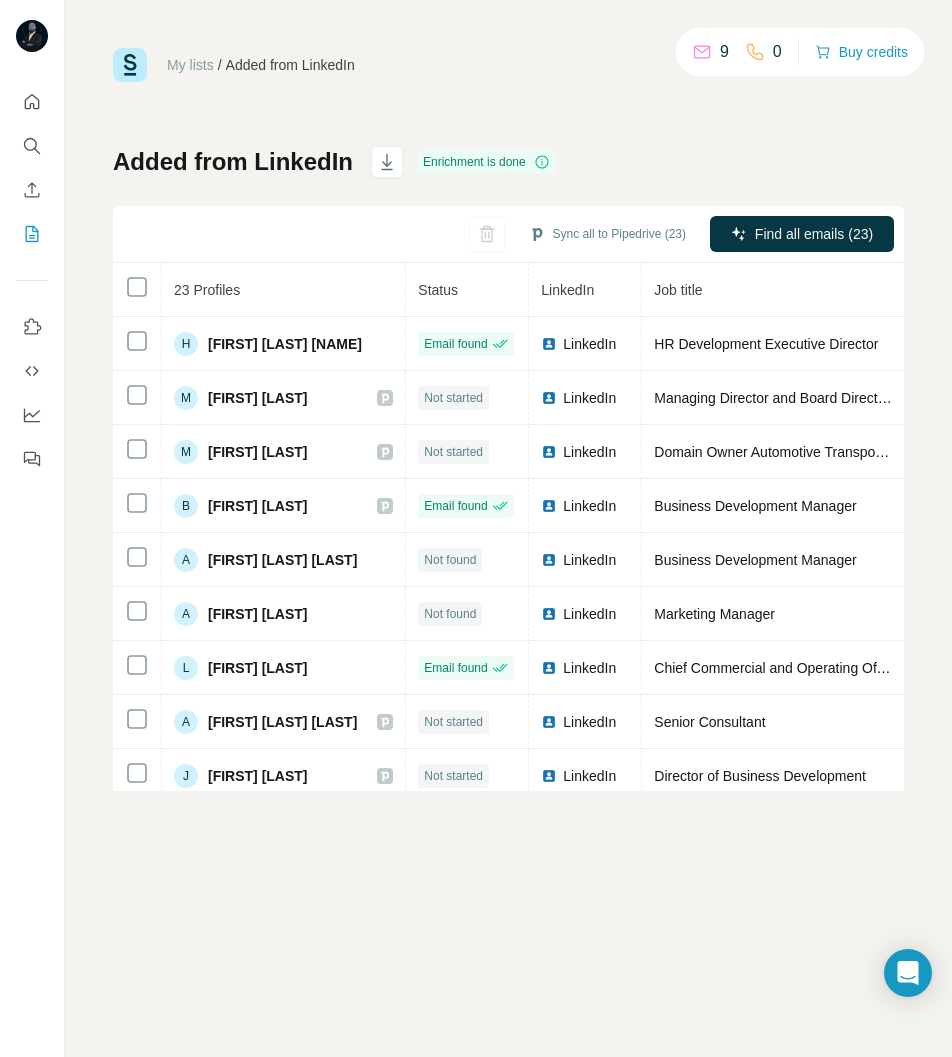 scroll, scrollTop: 0, scrollLeft: 0, axis: both 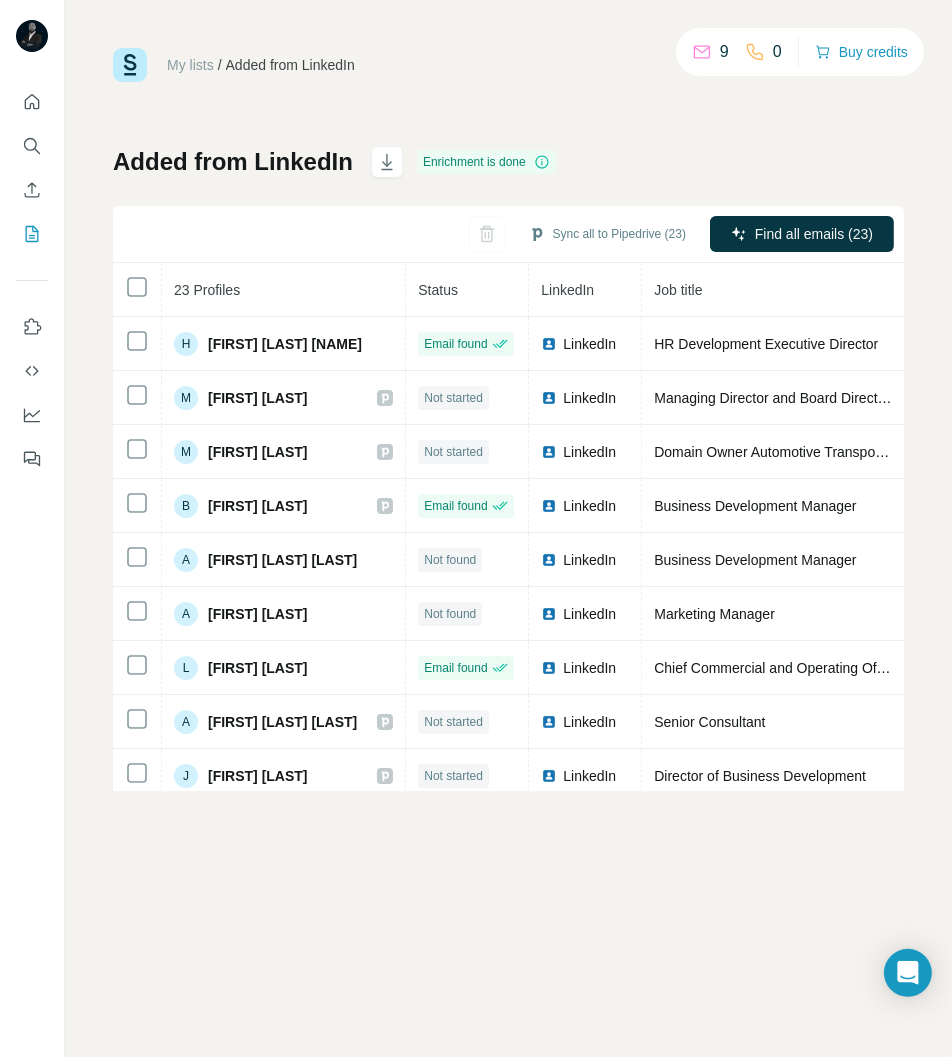 click on "My lists / Added from LinkedIn 9 0 Buy credits" at bounding box center (508, 65) 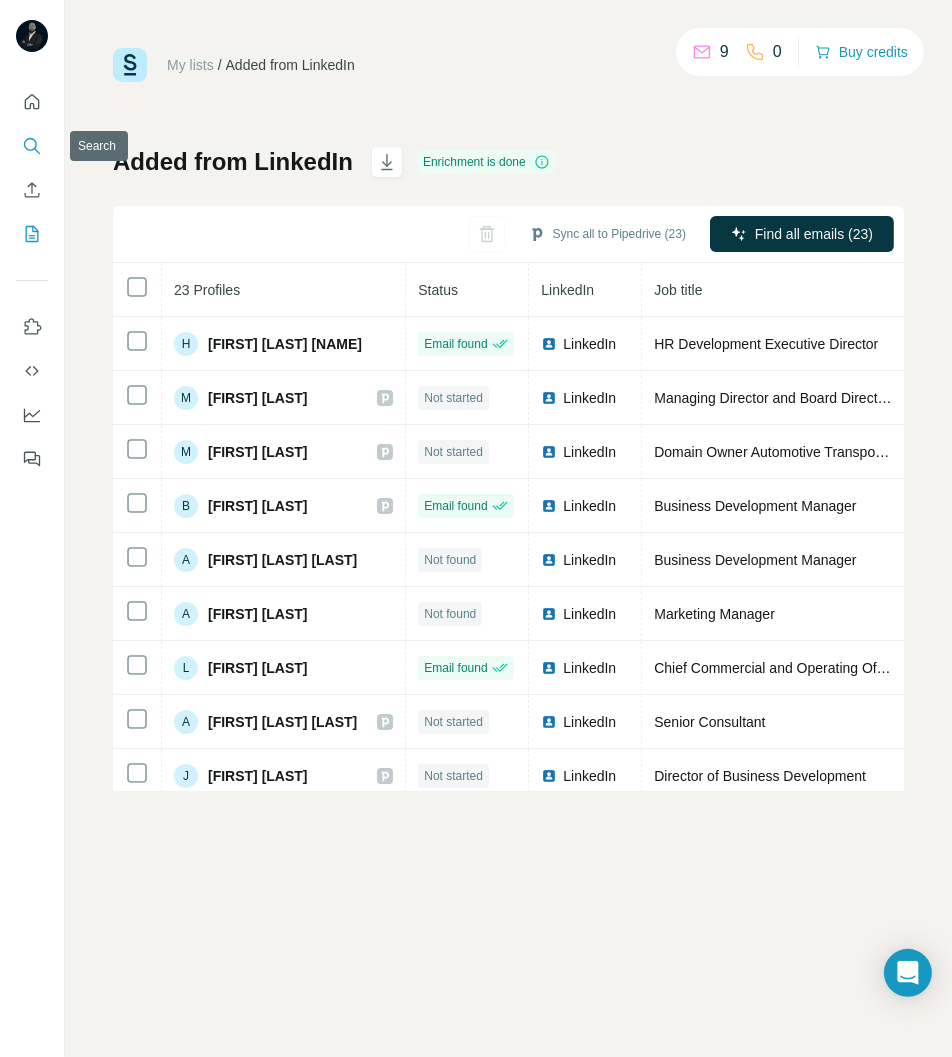 click 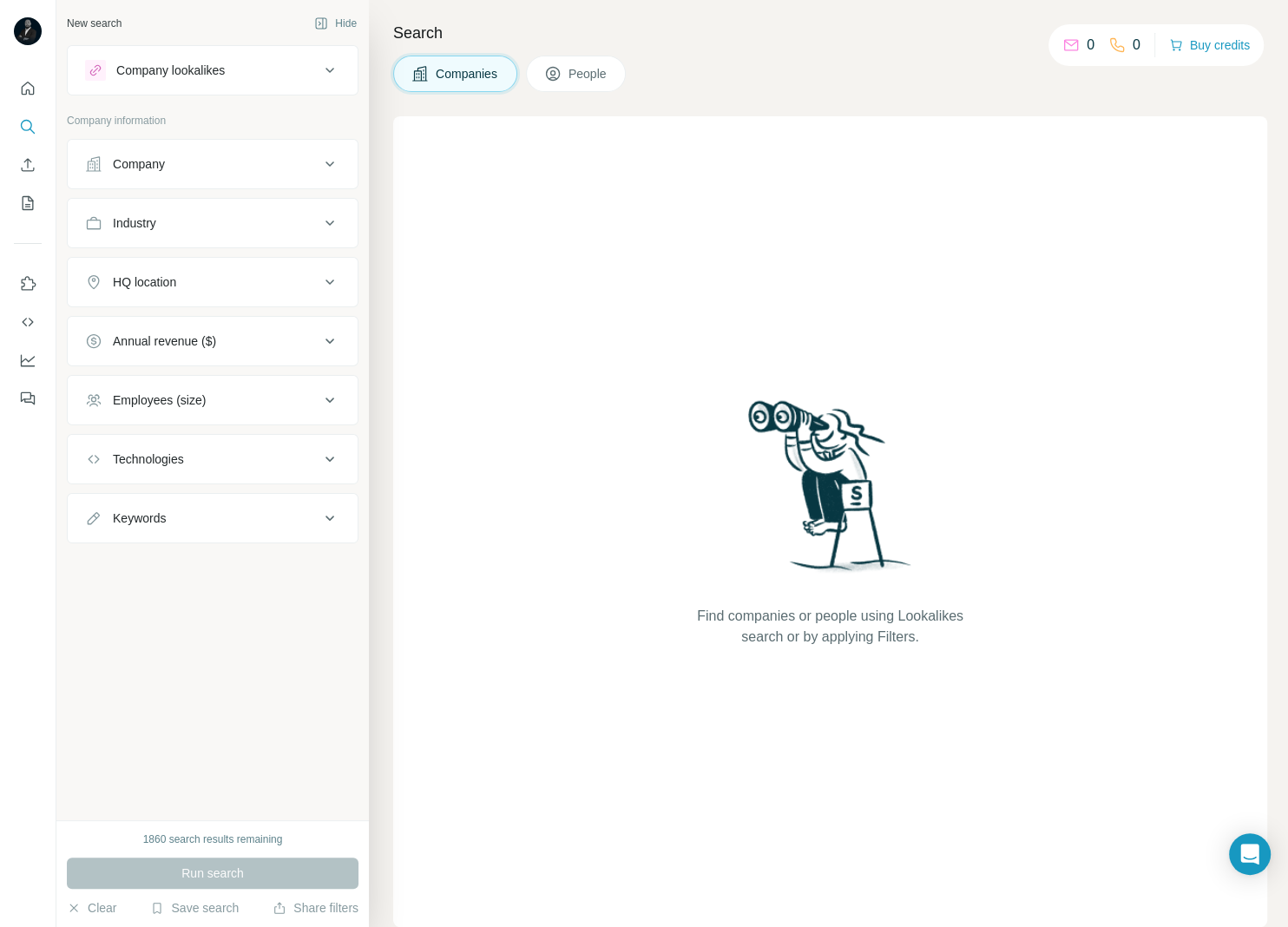 click on "Company" at bounding box center [139, 164] 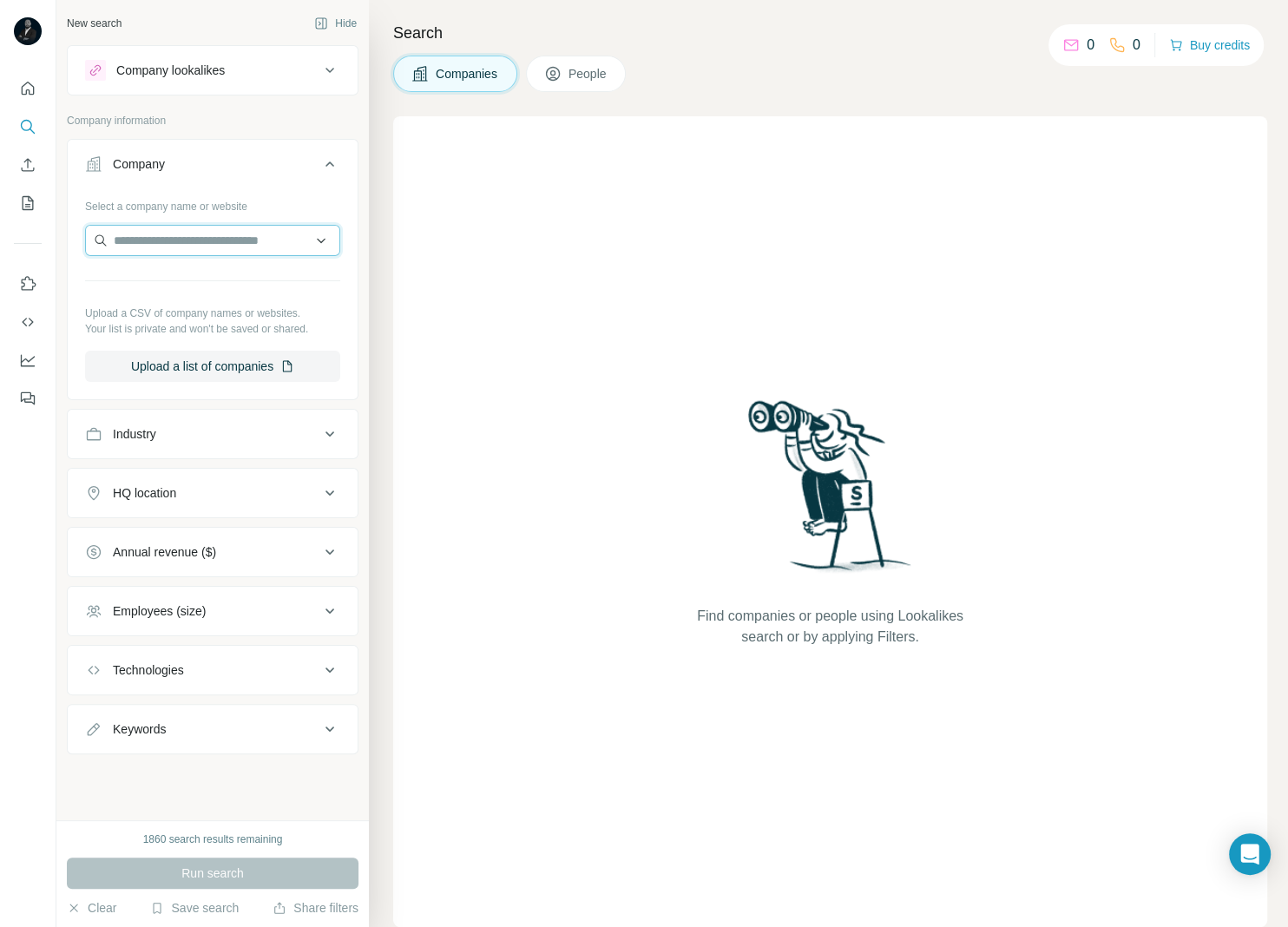 click at bounding box center [213, 240] 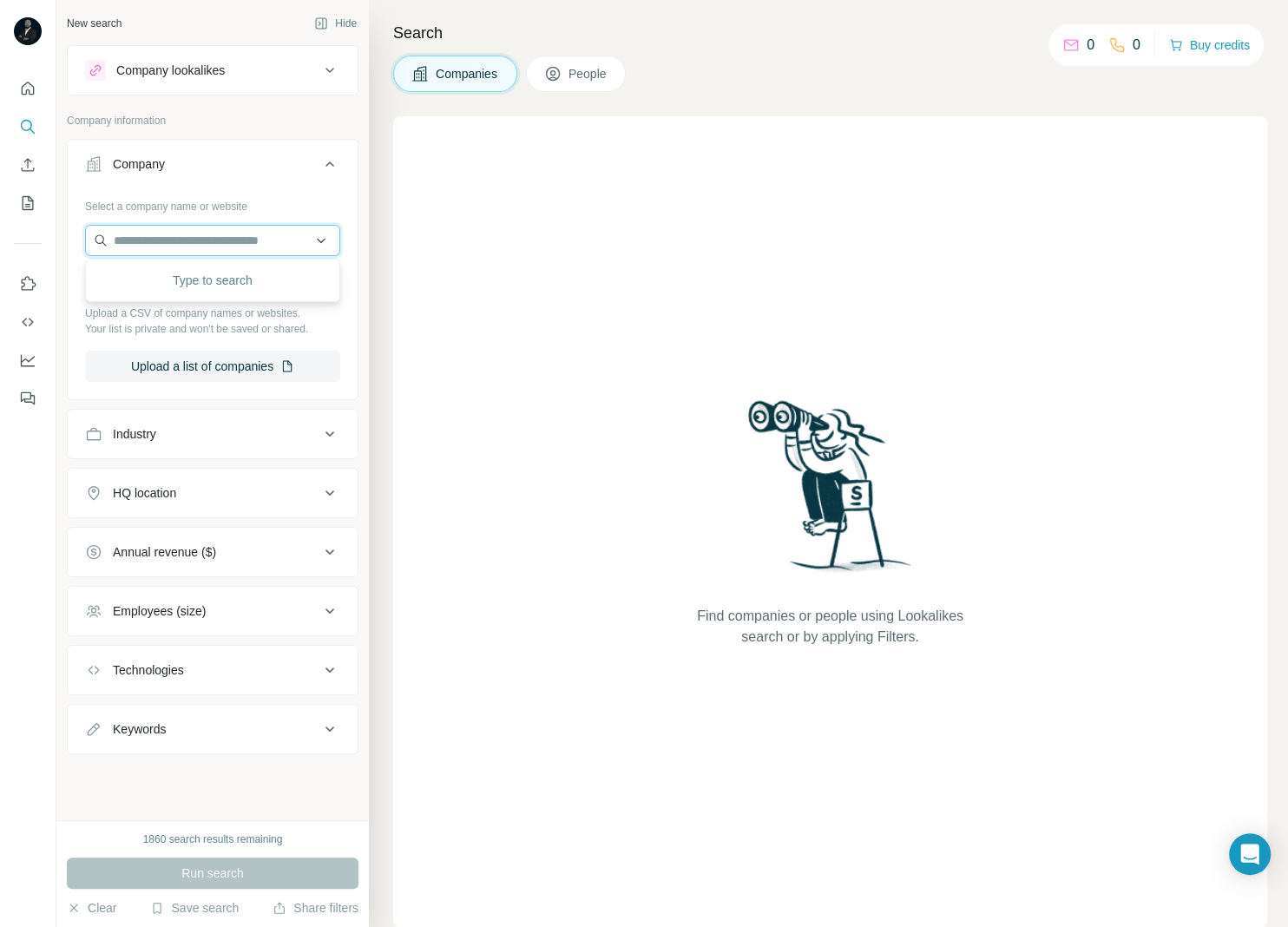paste on "**********" 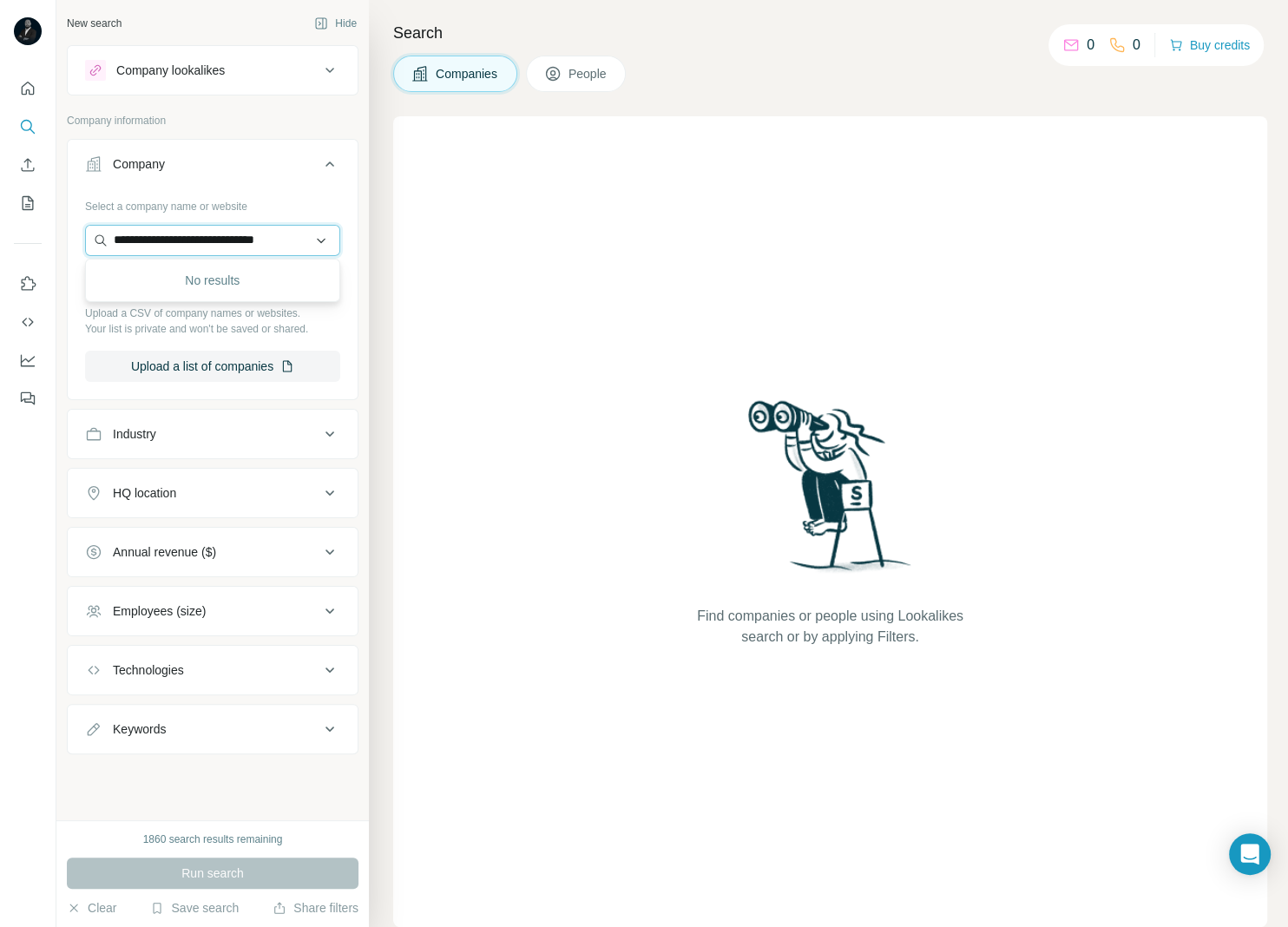 scroll, scrollTop: 0, scrollLeft: 0, axis: both 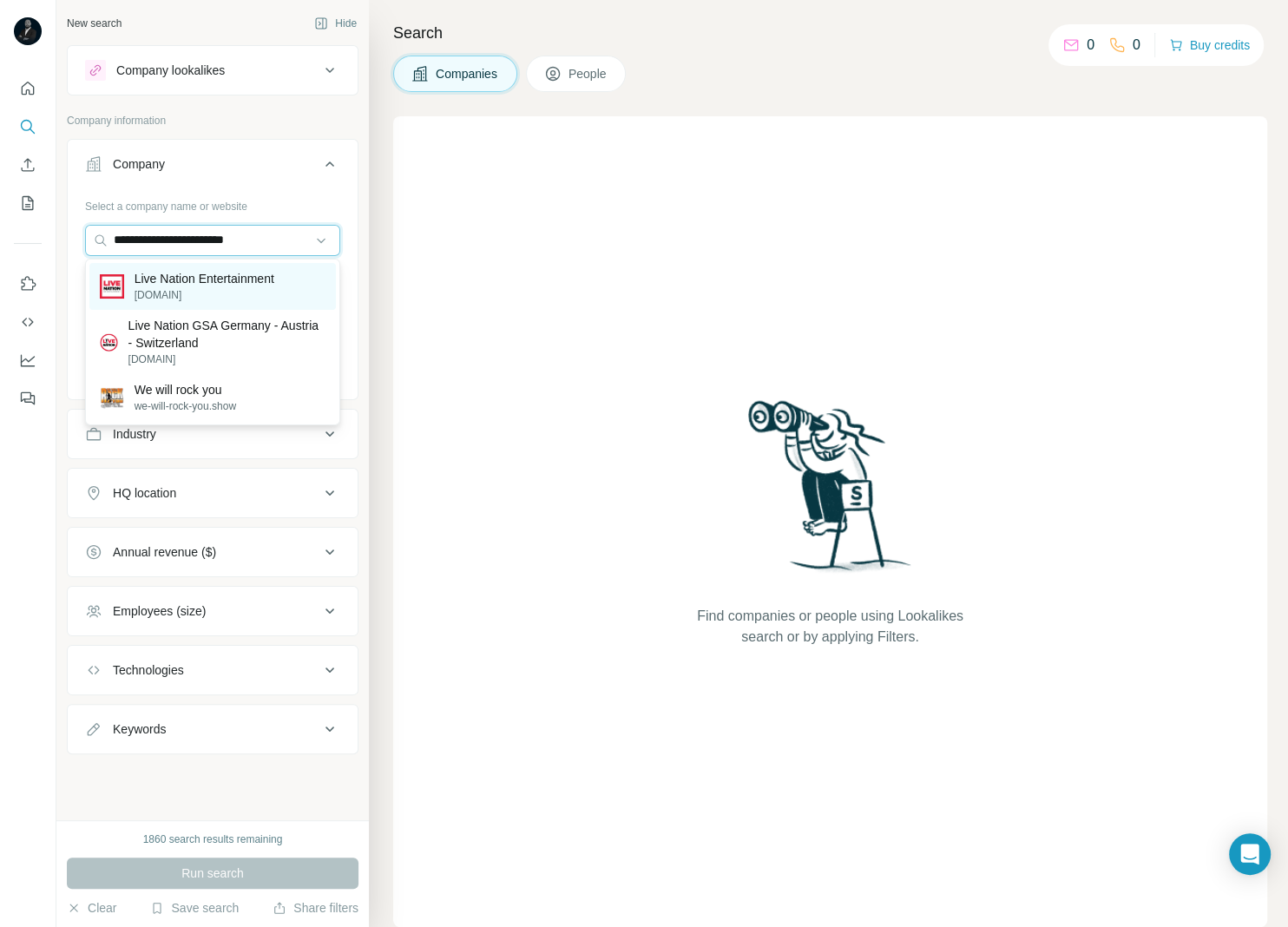 type on "**********" 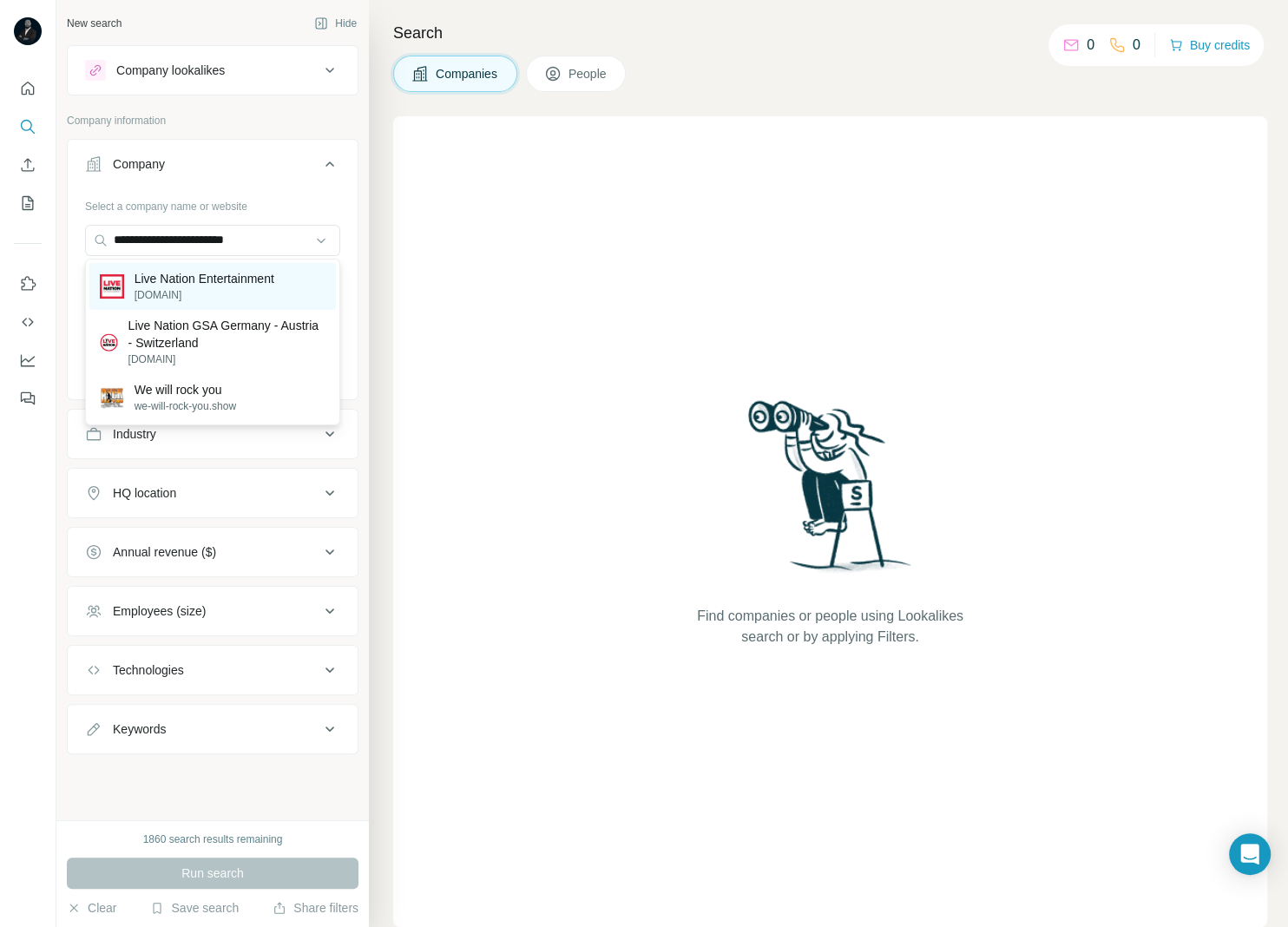 click on "Live Nation Entertainment" at bounding box center [204, 279] 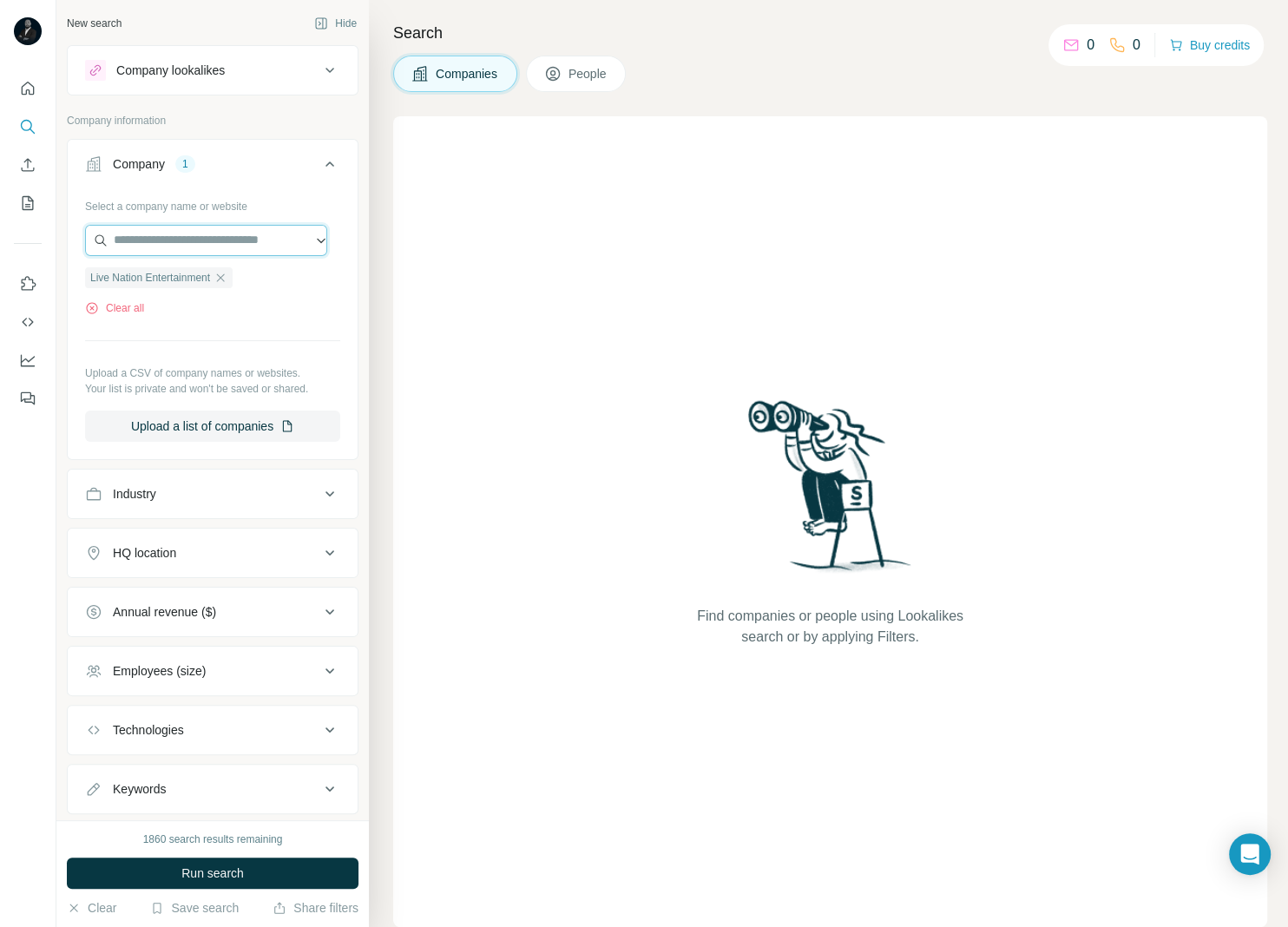 click at bounding box center (206, 240) 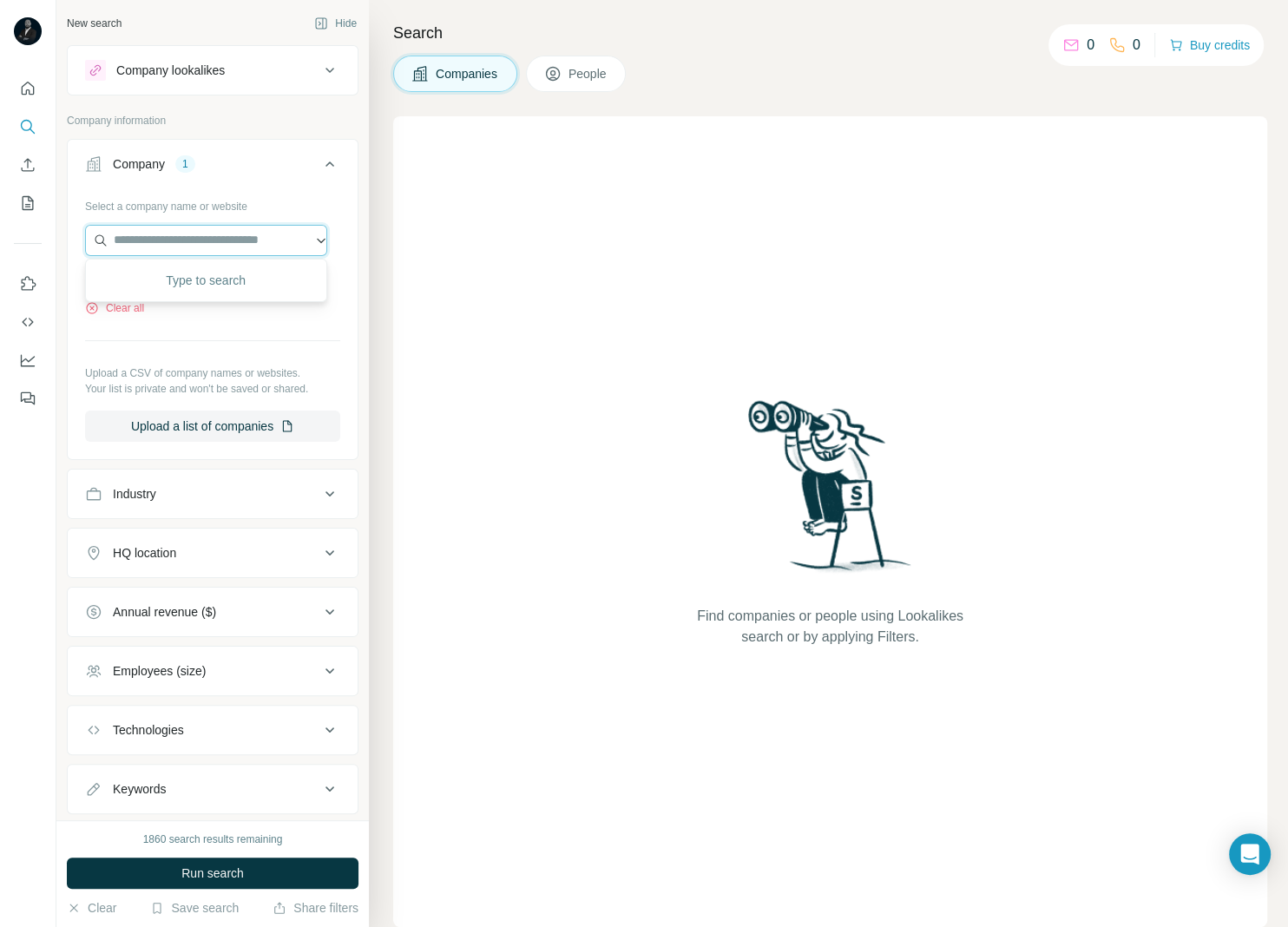 paste on "*********" 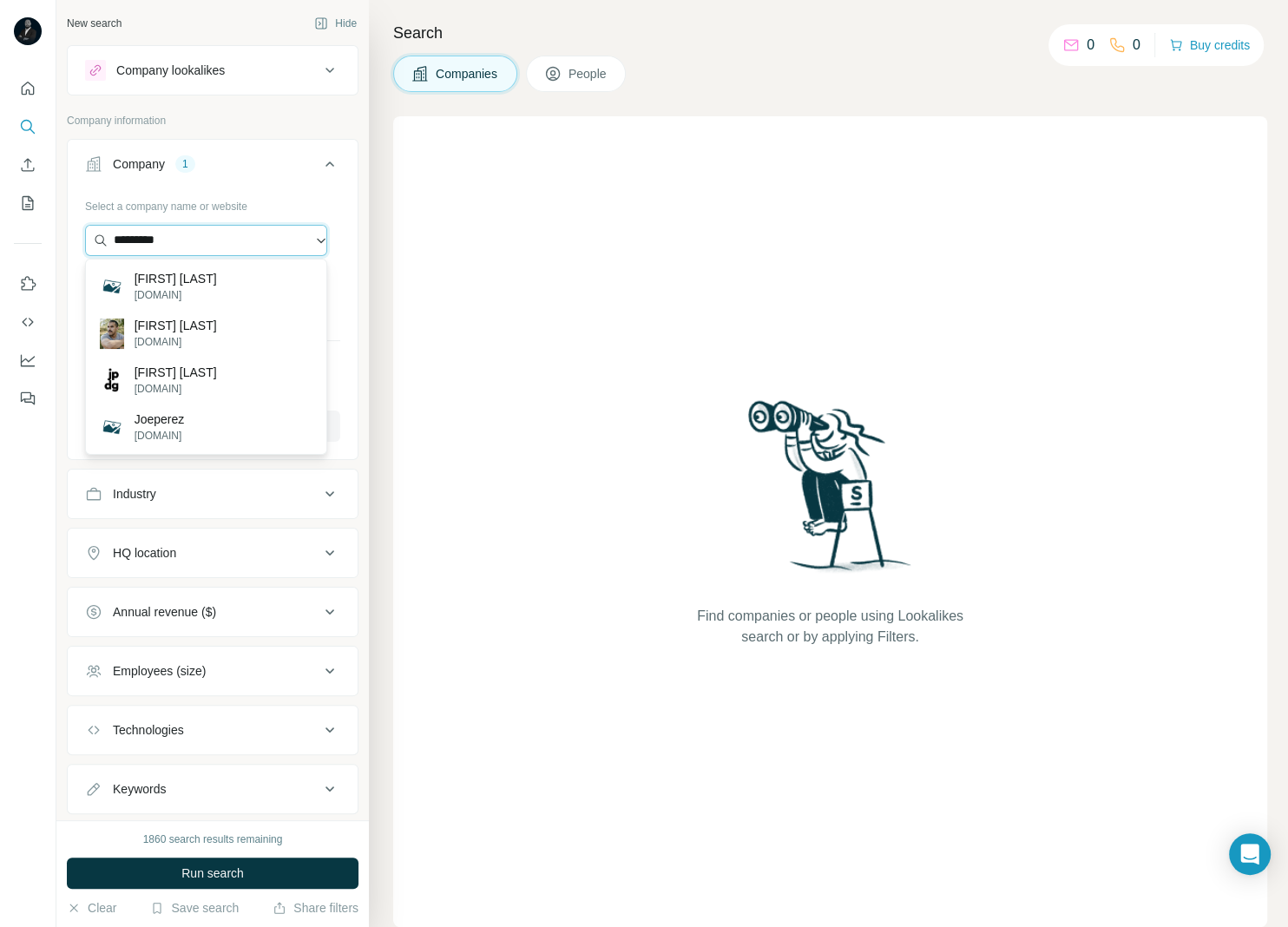 click on "*********" at bounding box center [206, 240] 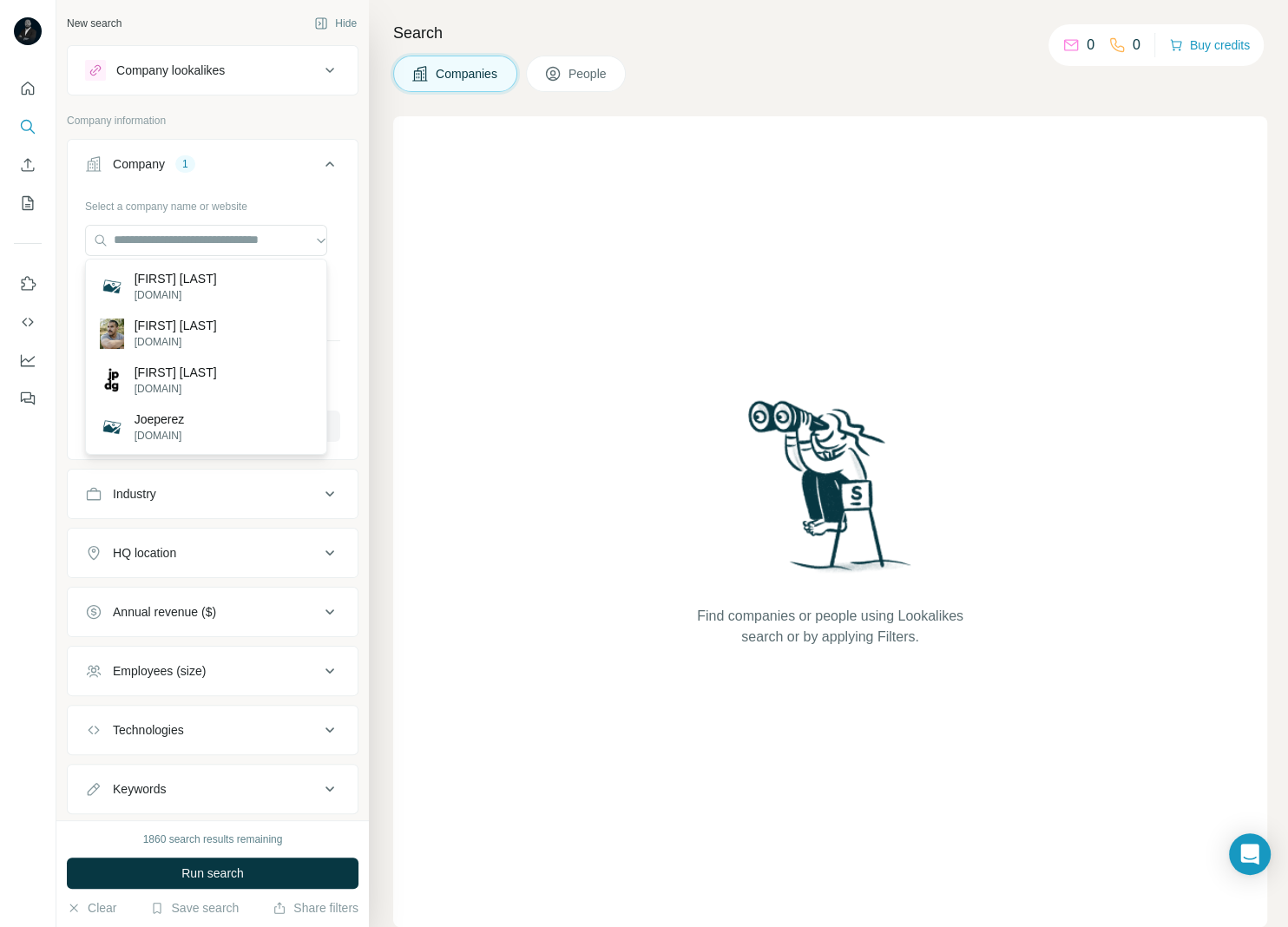 click on "Select a company name or website" at bounding box center (213, 203) 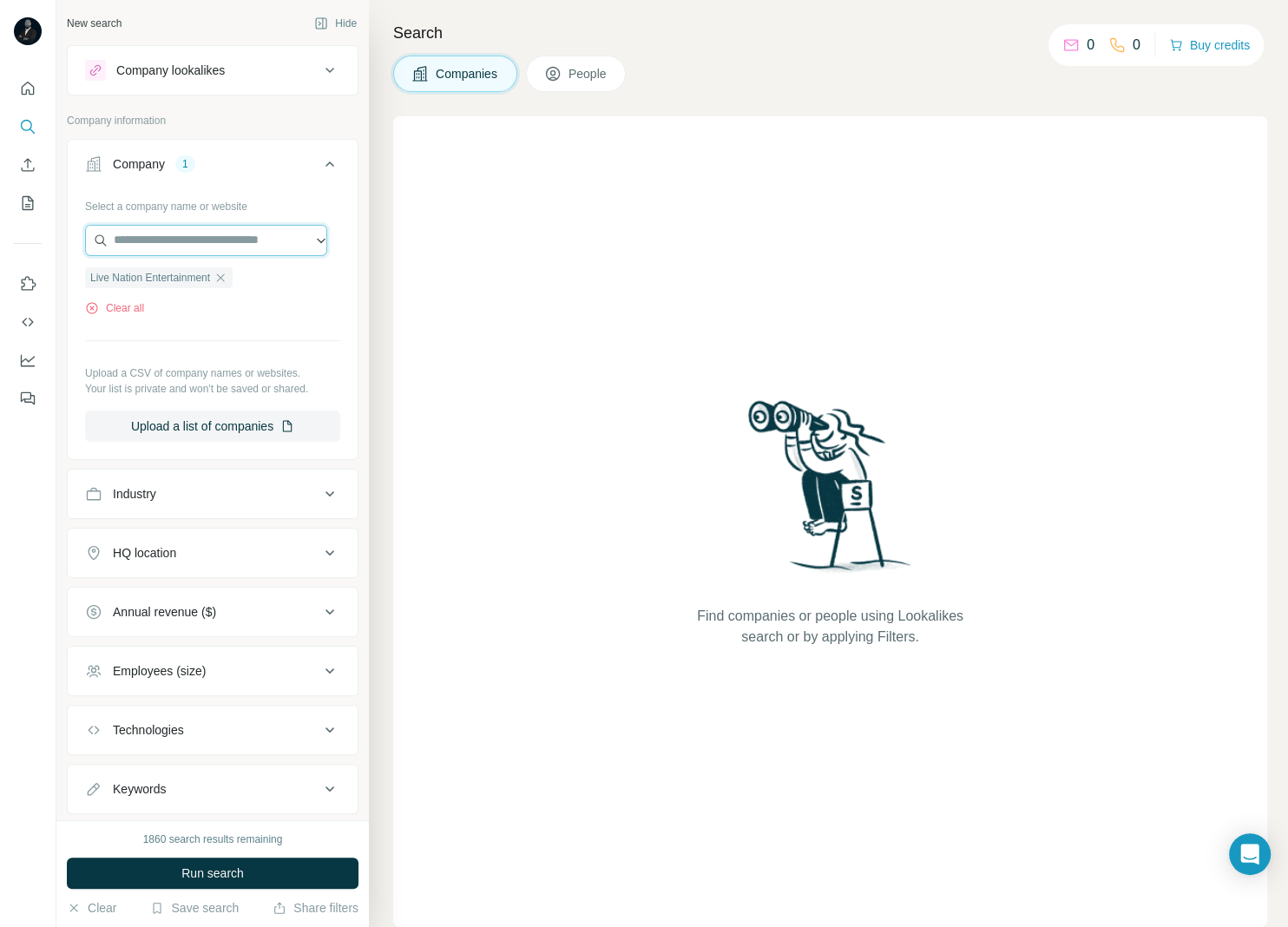 click at bounding box center (206, 240) 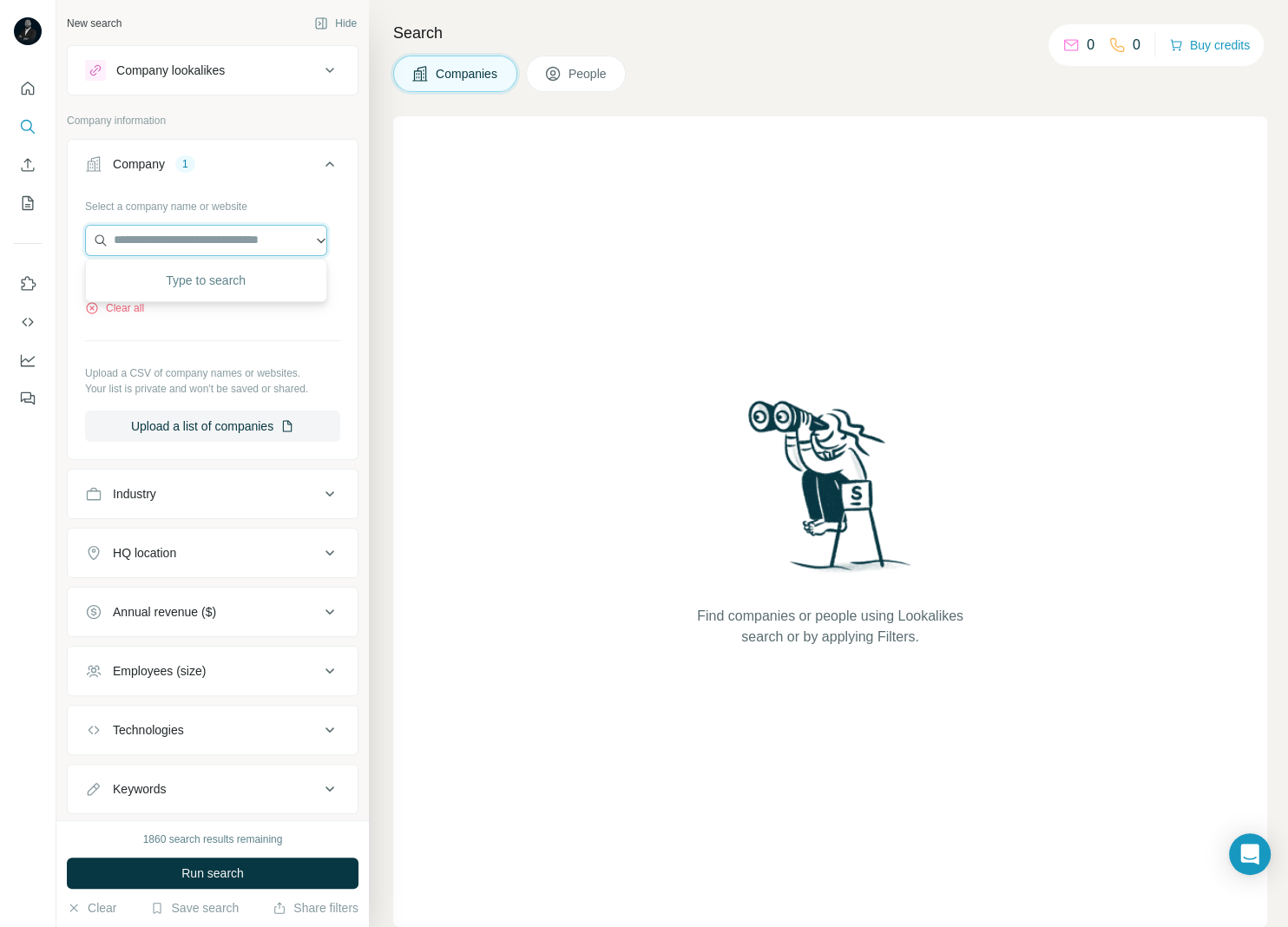 paste on "*********" 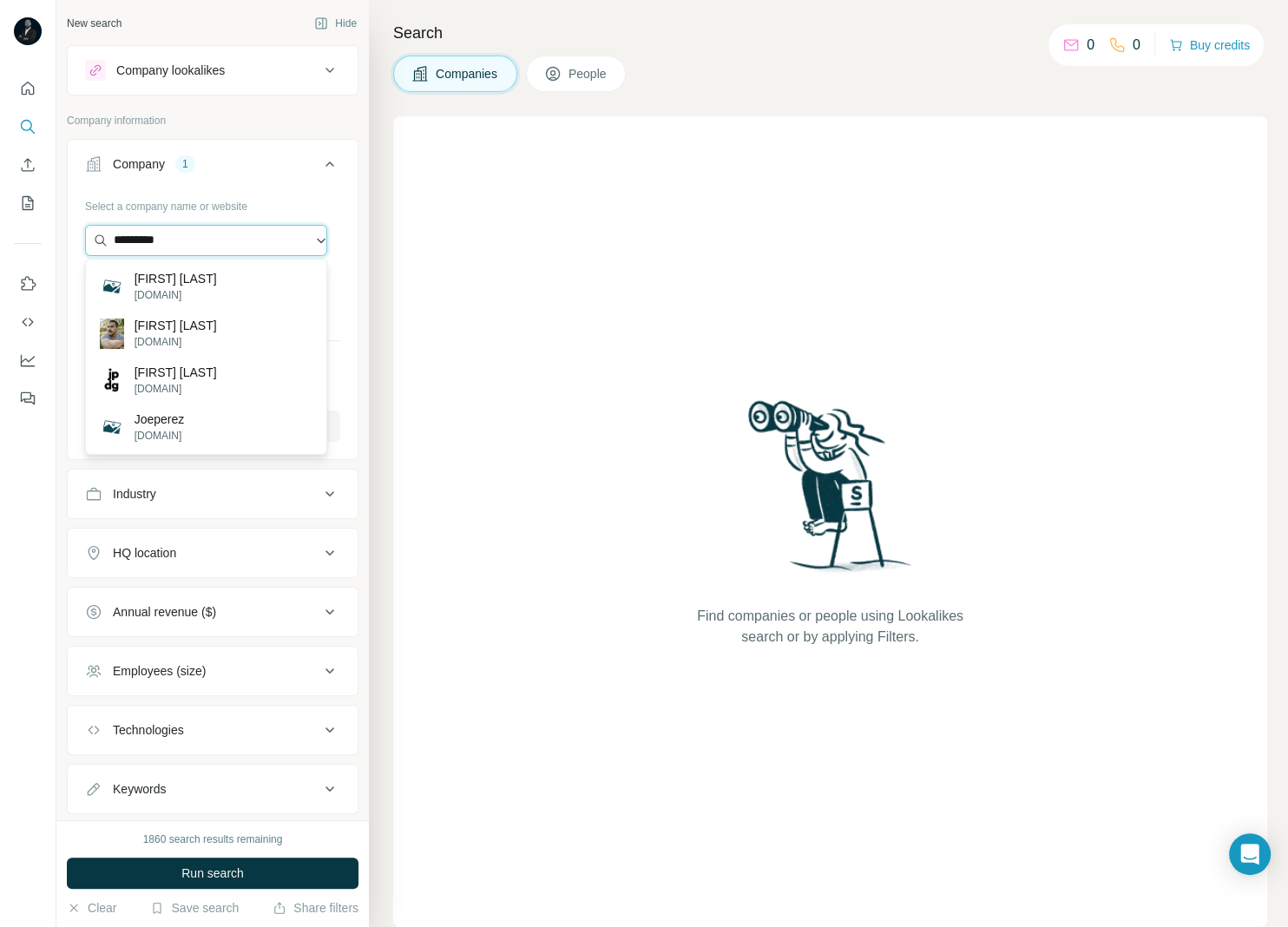 click on "*********" at bounding box center [206, 240] 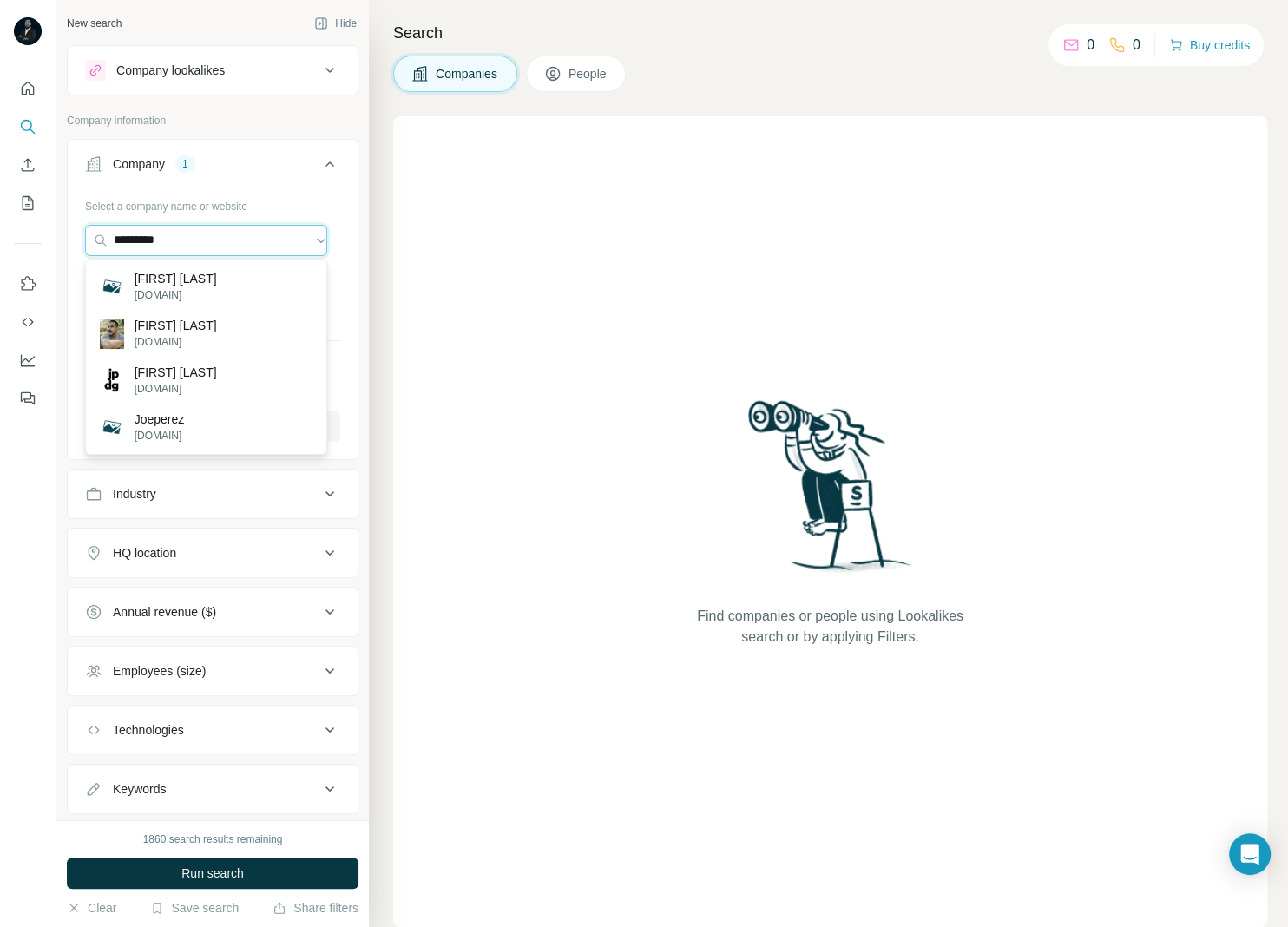 drag, startPoint x: 200, startPoint y: 243, endPoint x: 30, endPoint y: 243, distance: 170 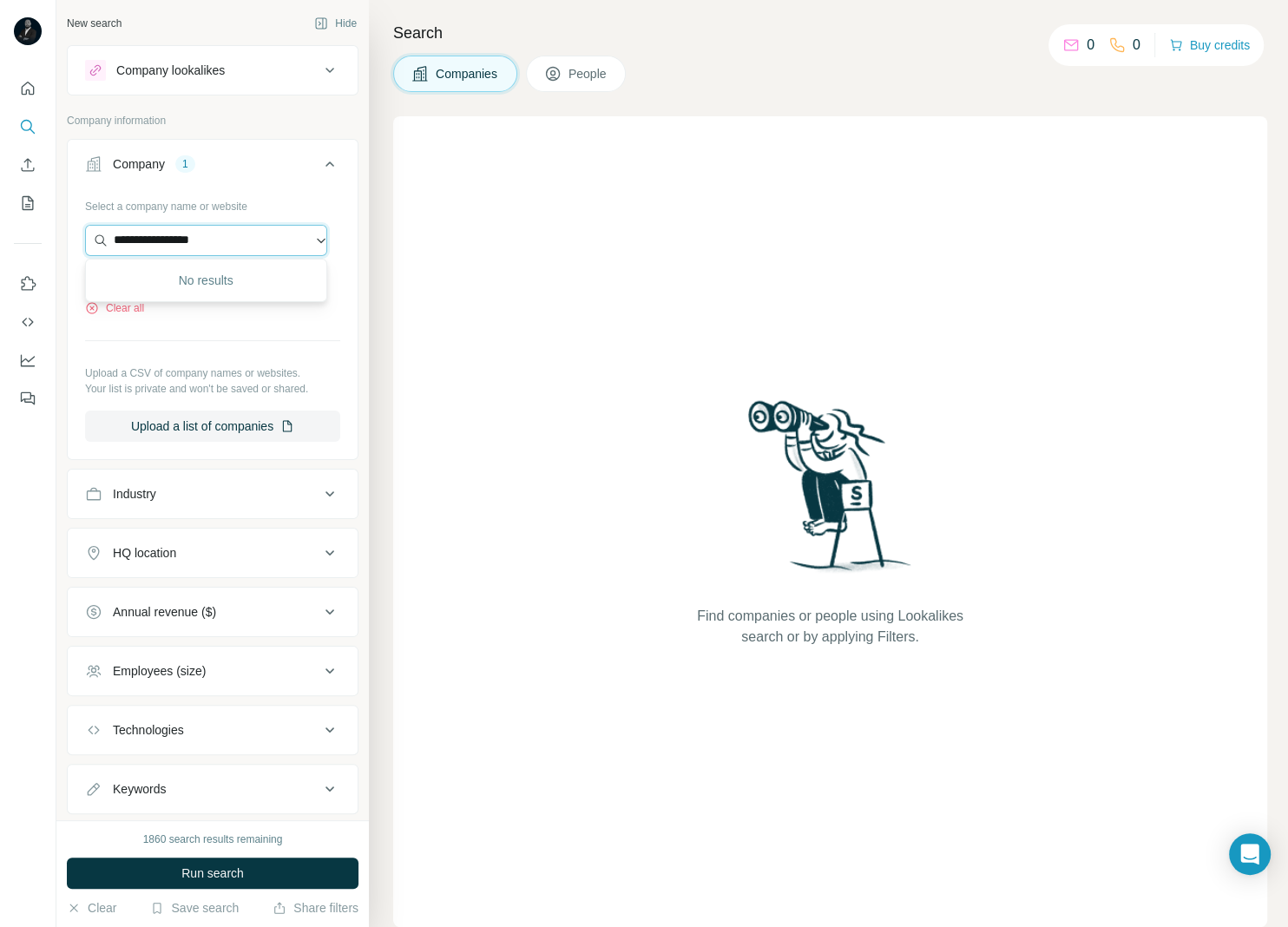 click on "**********" at bounding box center [206, 240] 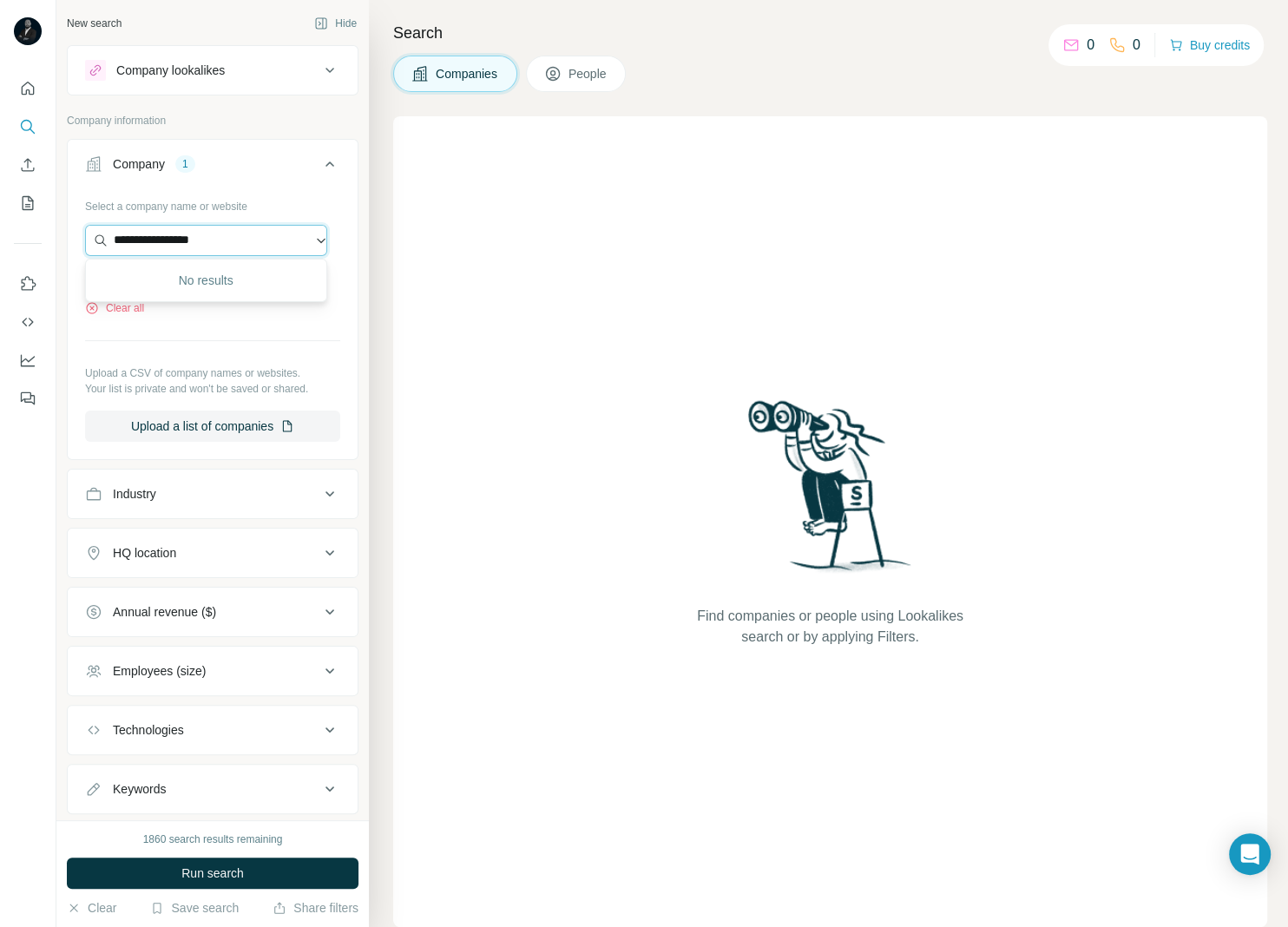 click on "**********" at bounding box center [206, 240] 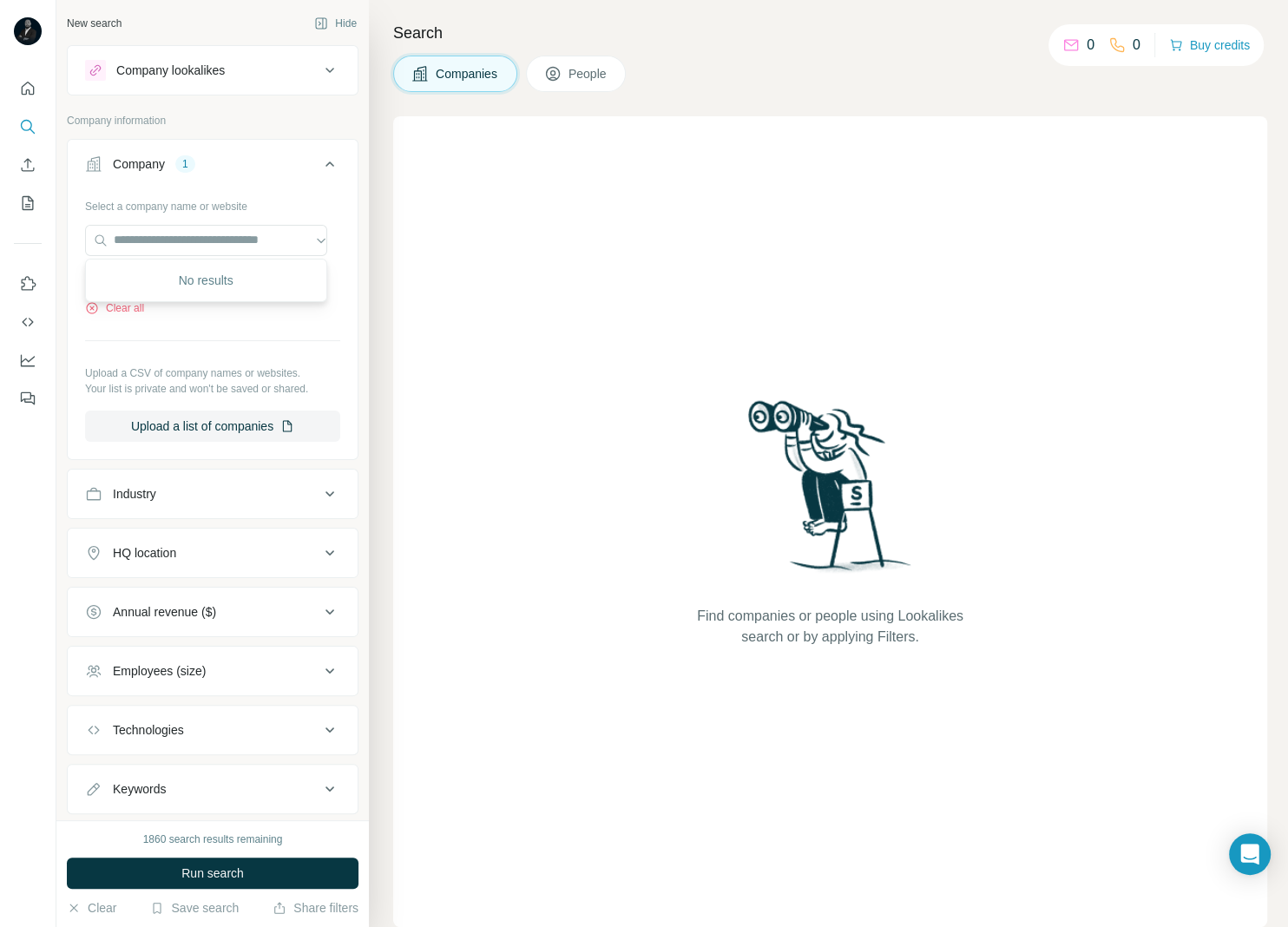 click on "Select a company name or website" at bounding box center (213, 203) 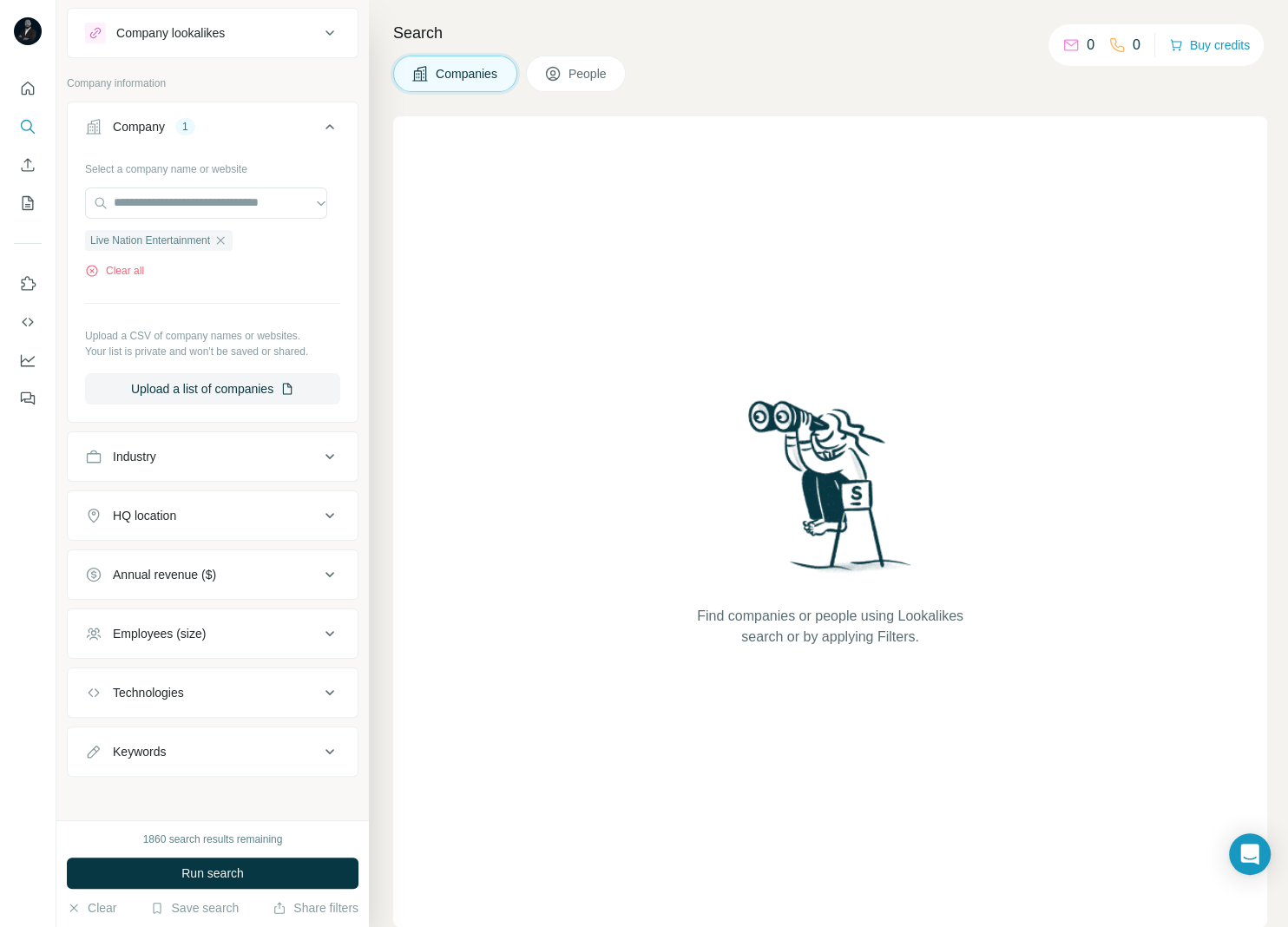 scroll, scrollTop: 39, scrollLeft: 0, axis: vertical 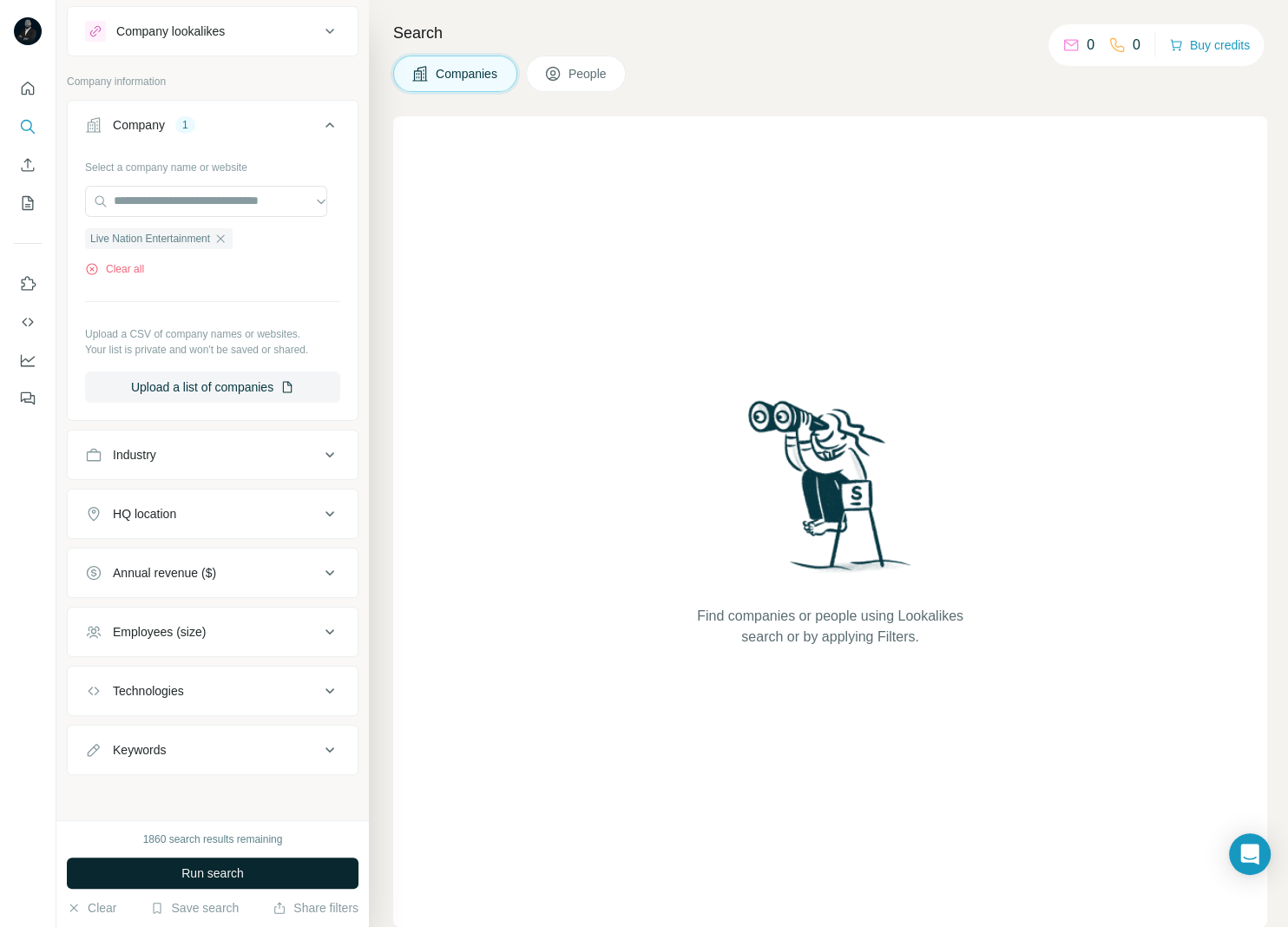 click on "Run search" at bounding box center (213, 873) 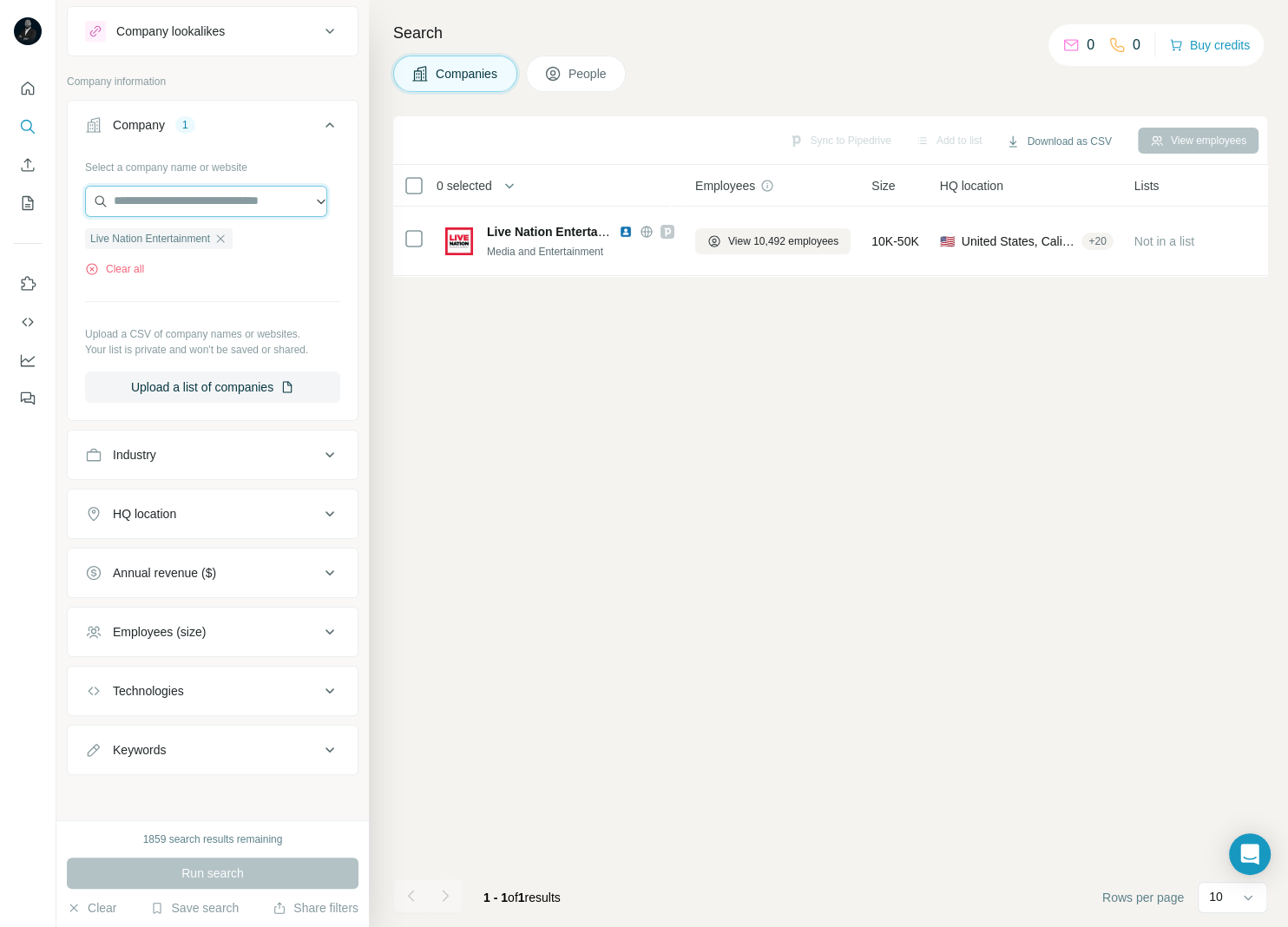 click at bounding box center [206, 201] 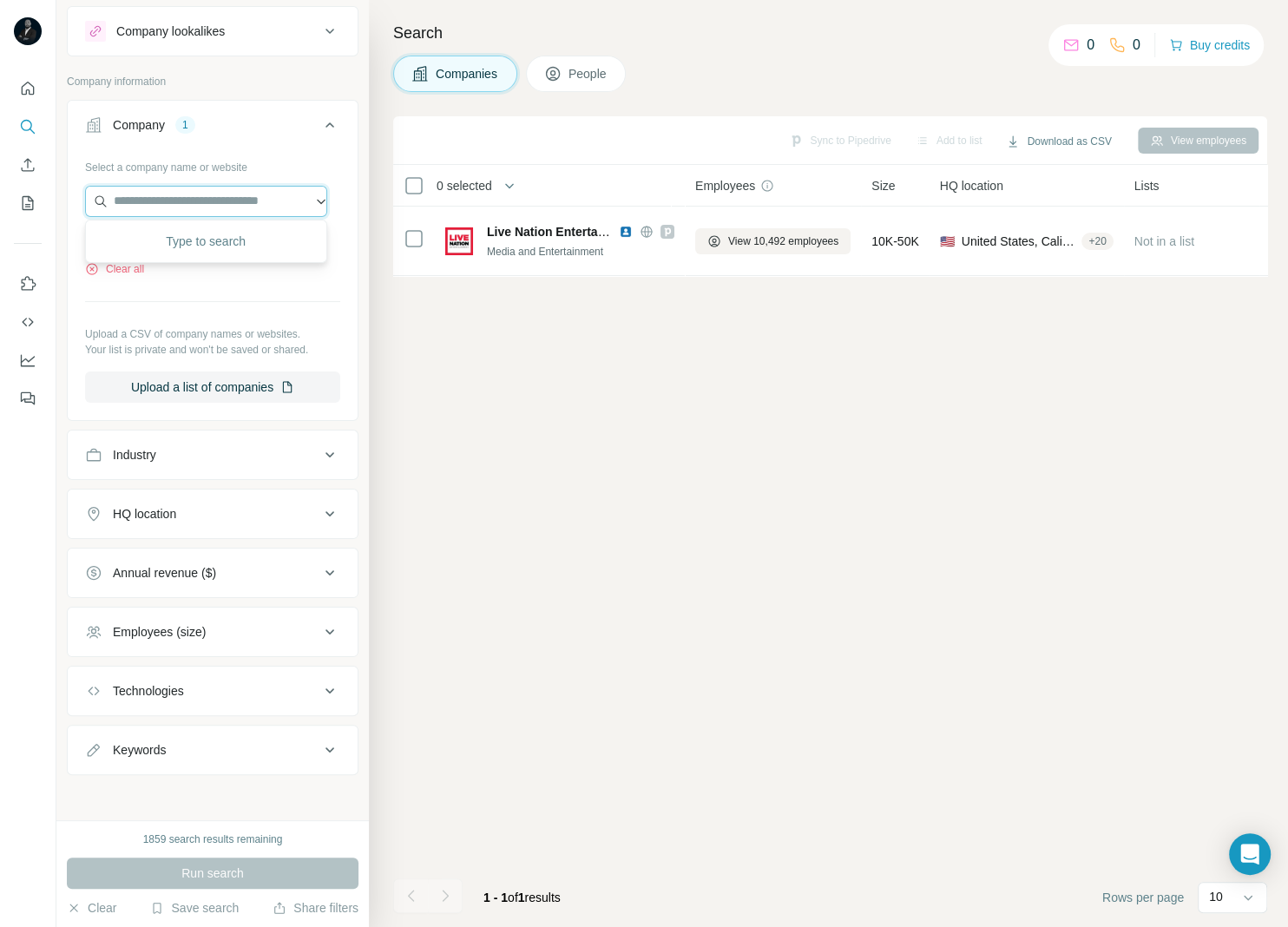 paste on "**********" 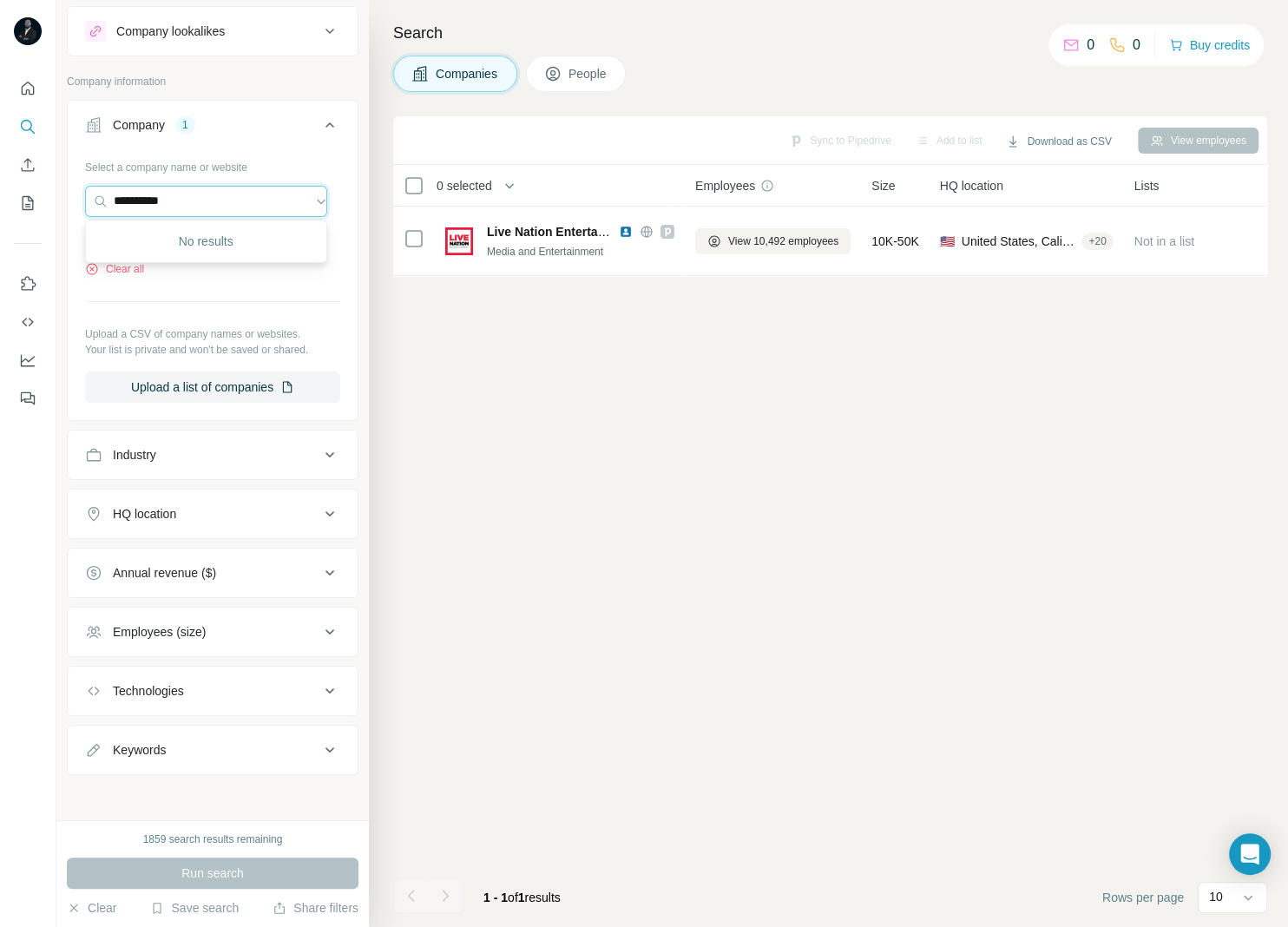 type on "*********" 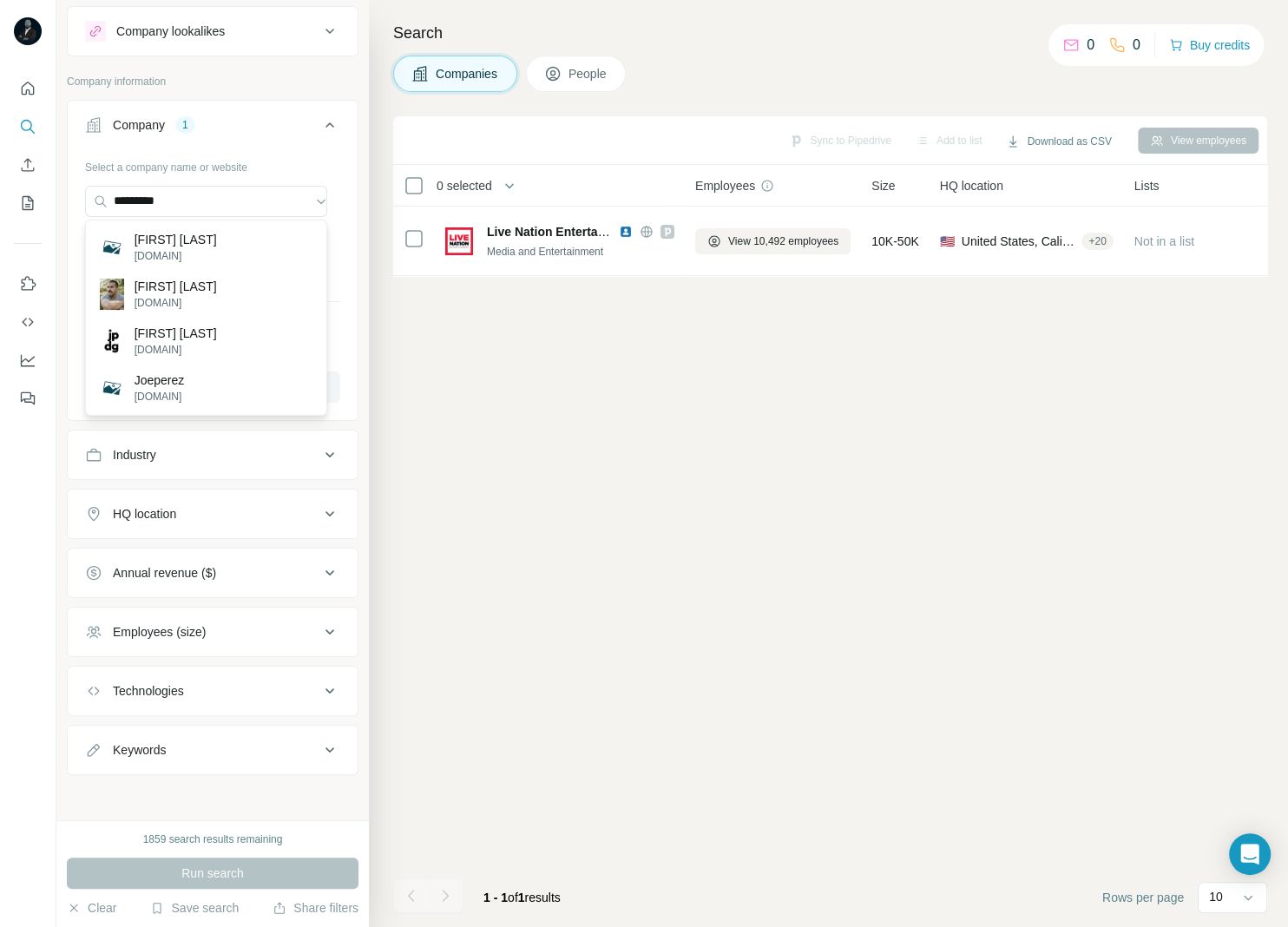 type 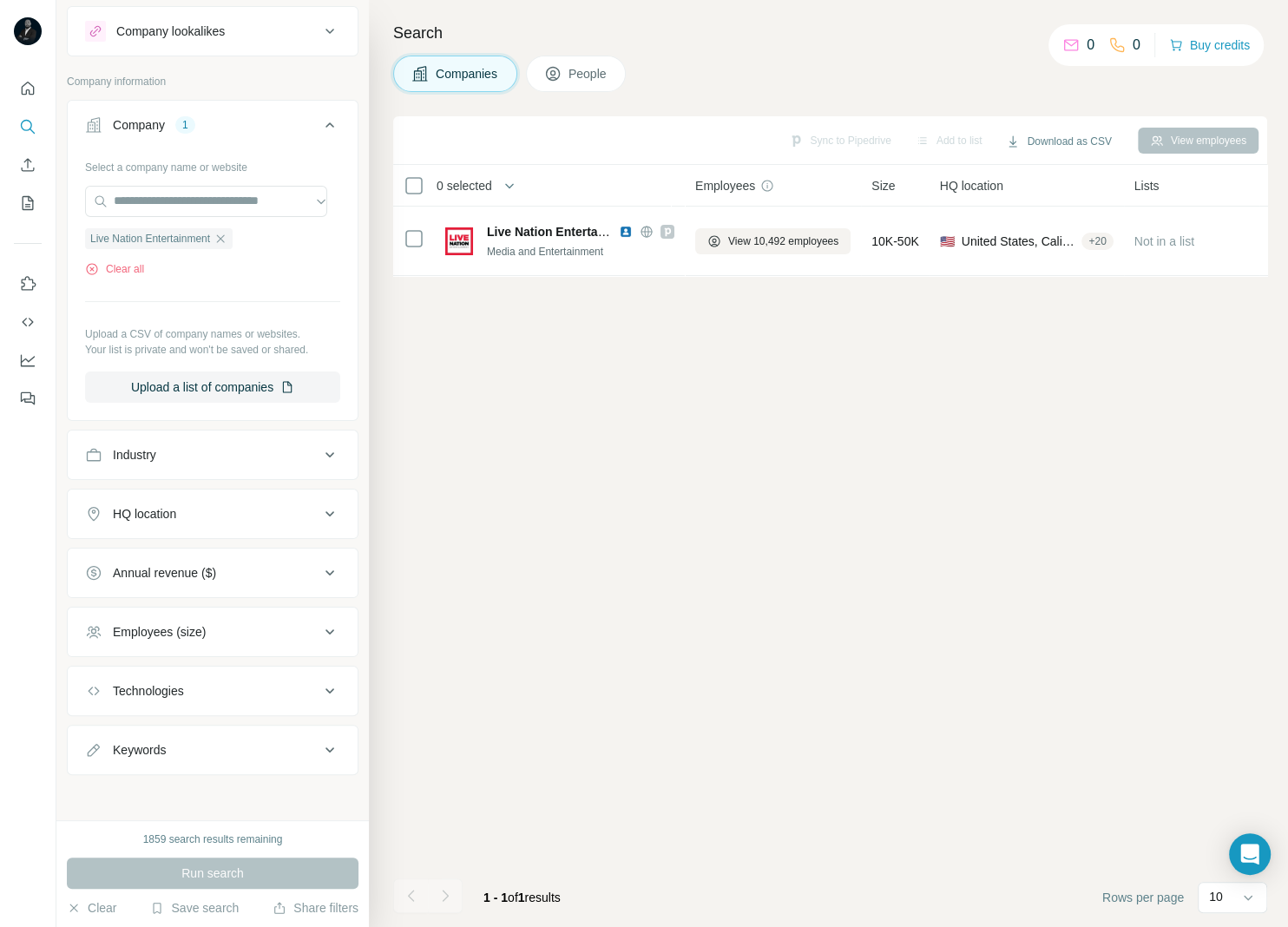 click on "View 10,492 employees 10K-50K 🇺🇸 [STATE], [STATE] + 20 Not in a list $ >1000M AddToAny, AddToAny Share Buttons, Apache, Chart.js, Cloudflare, Contact Form 7, D3, Google Analytics, Google Tag Manager, HTTP/3, Moment.js, MySQL, PHP, Select2, Slider Revolution, Twitter Emoji (Twemoji), WP Engine, WordPress, Workday, Yoast SEO Premium, YouTube, jQuery, jQuery Migrate, wpBakery, xCharts Media and Entertainment, Concerts, Events, Digital Entertainment, Music Venues, Event Promotion, Event Management, Music, Performing Arts leading live live entertainment live music global live live show live nation entertainment company entertainment platform touring artists entertainment annual concerts nation entertainment entertain nation concerts artists producer largest producer live theater groups" at bounding box center (830, 522) 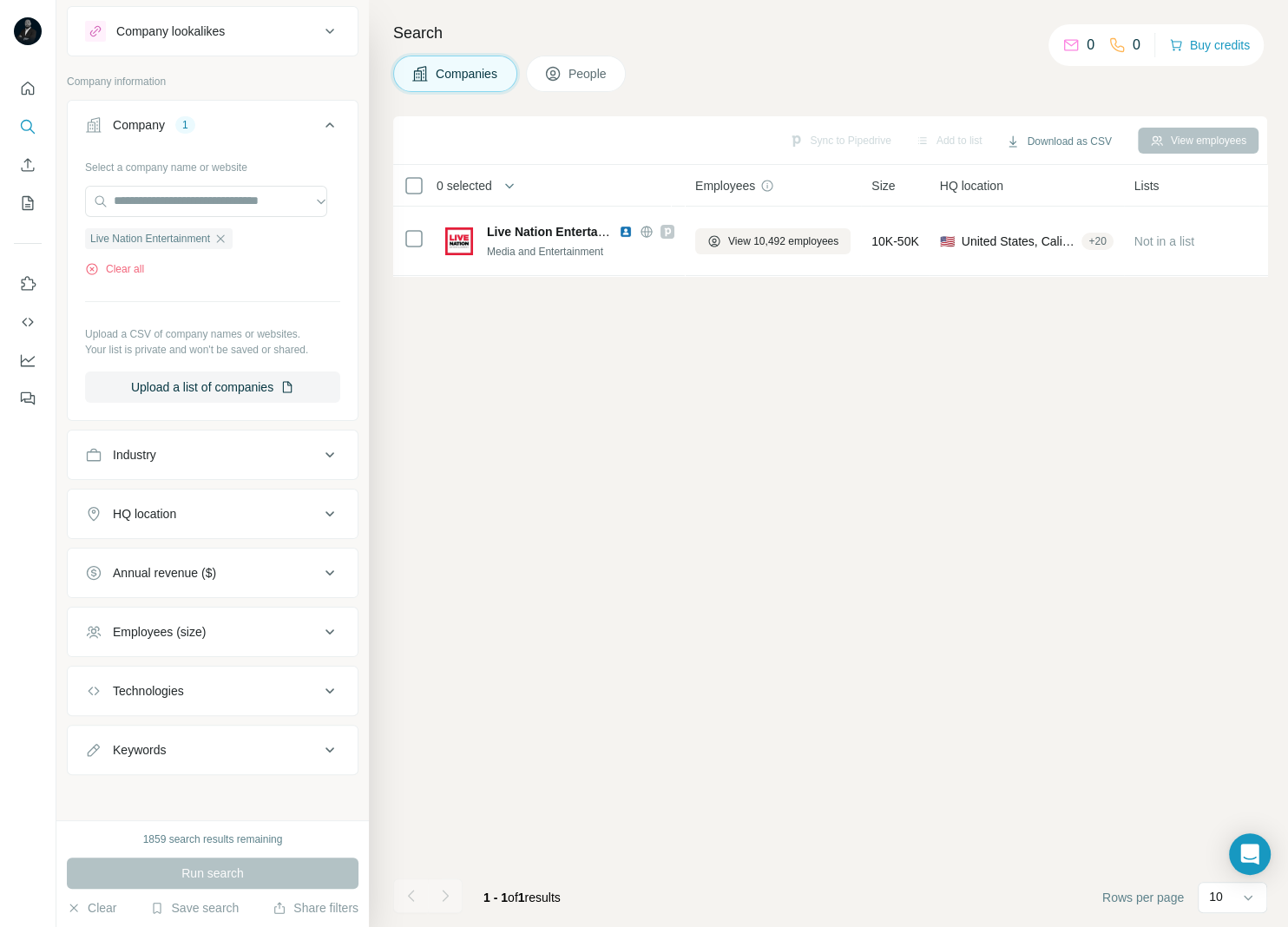 click on "Select a company name or website Live Nation Entertainment   Clear all Upload a CSV of company names or websites. Your list is private and won't be saved or shared. Upload a list of companies" at bounding box center (213, 278) 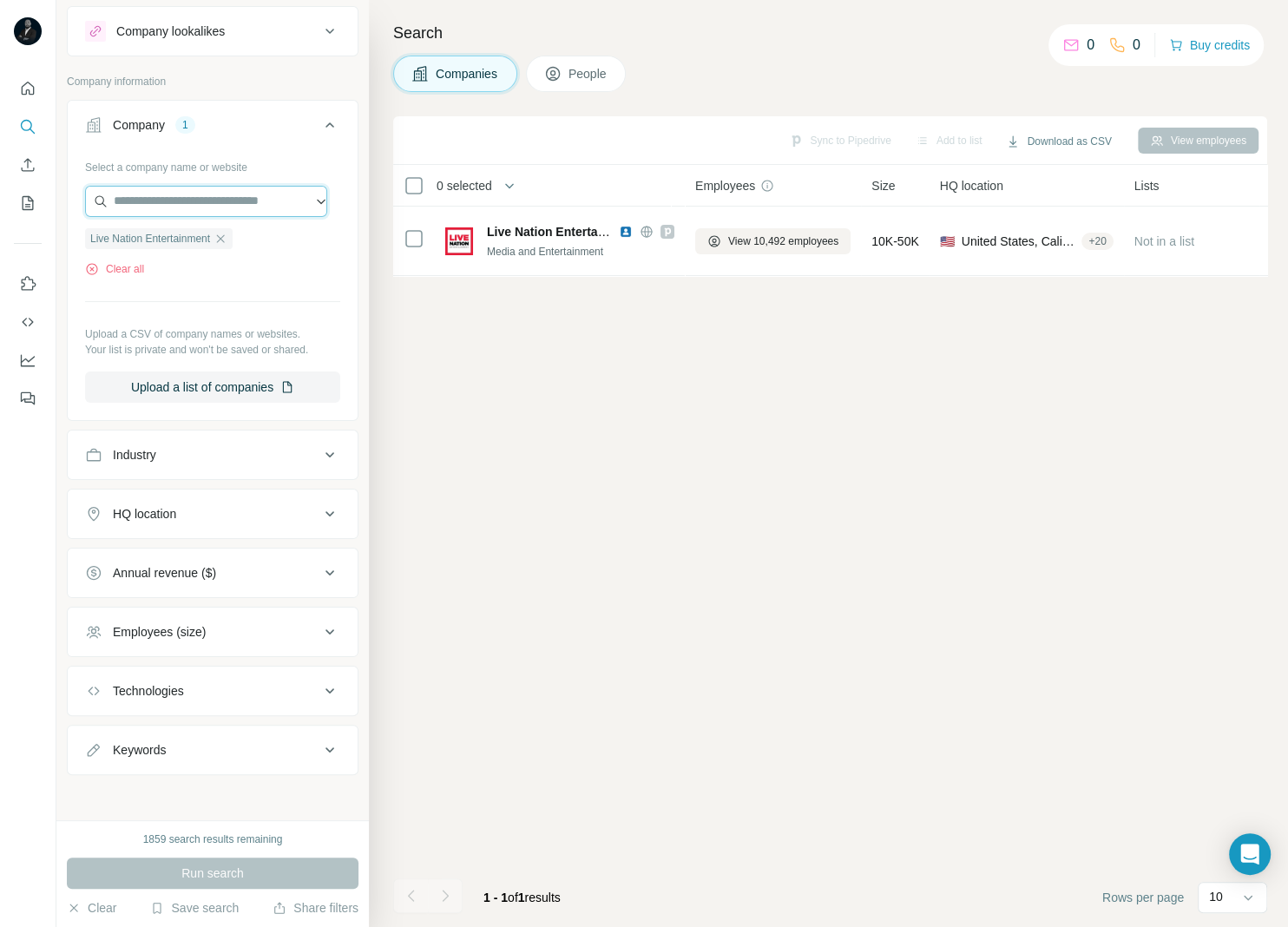click at bounding box center [206, 201] 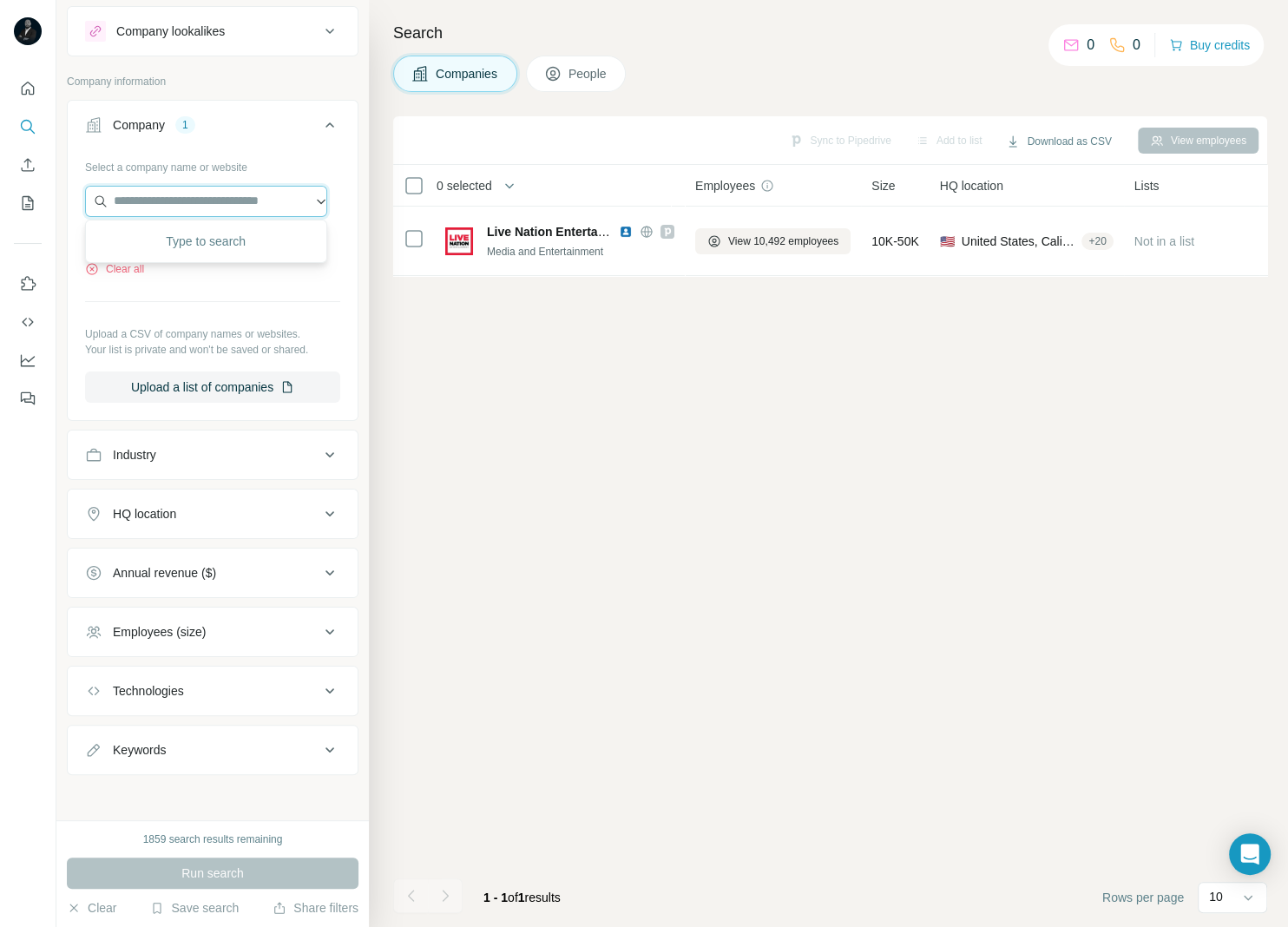 click at bounding box center (206, 201) 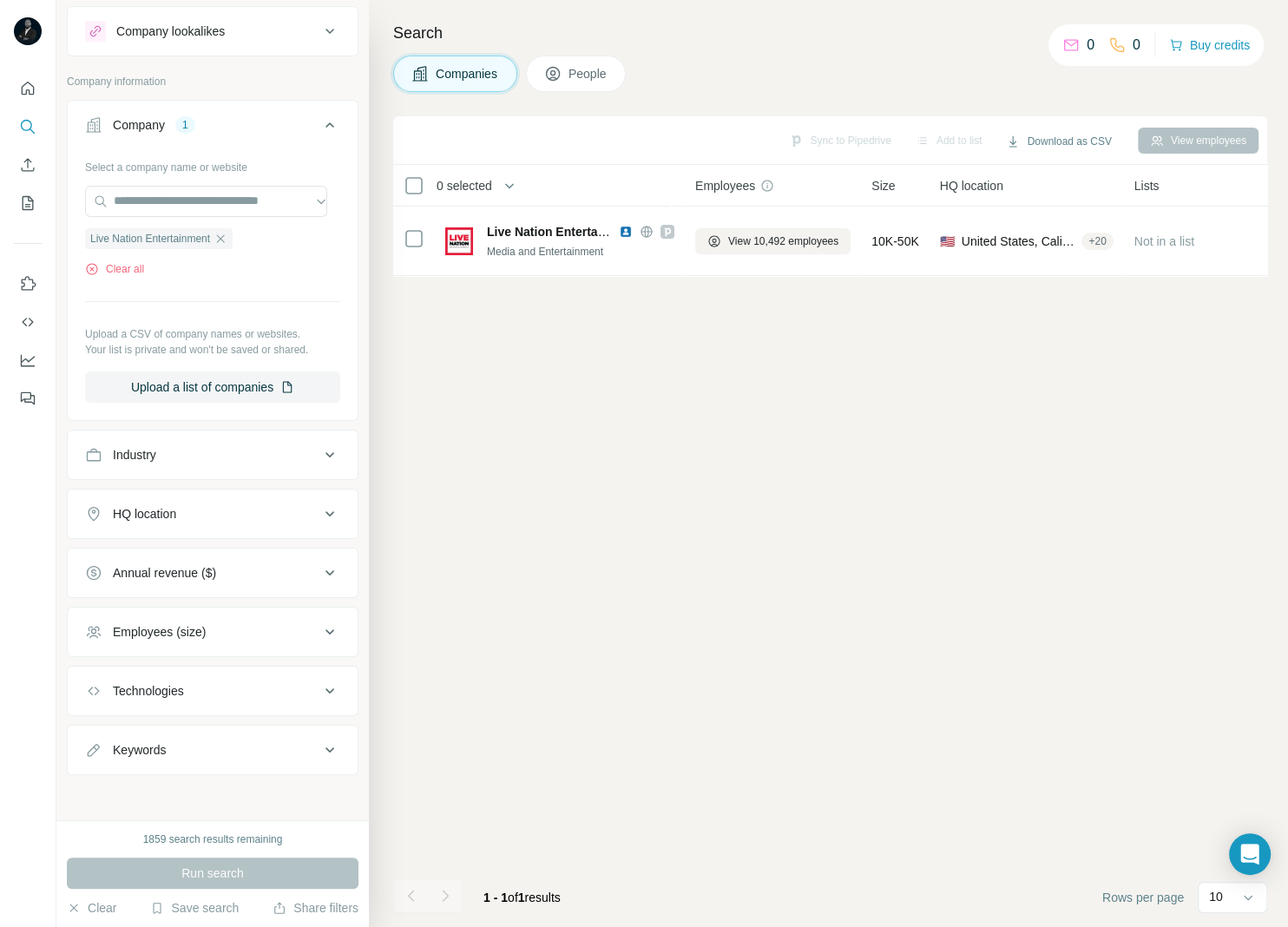 click on "1" at bounding box center (185, 125) 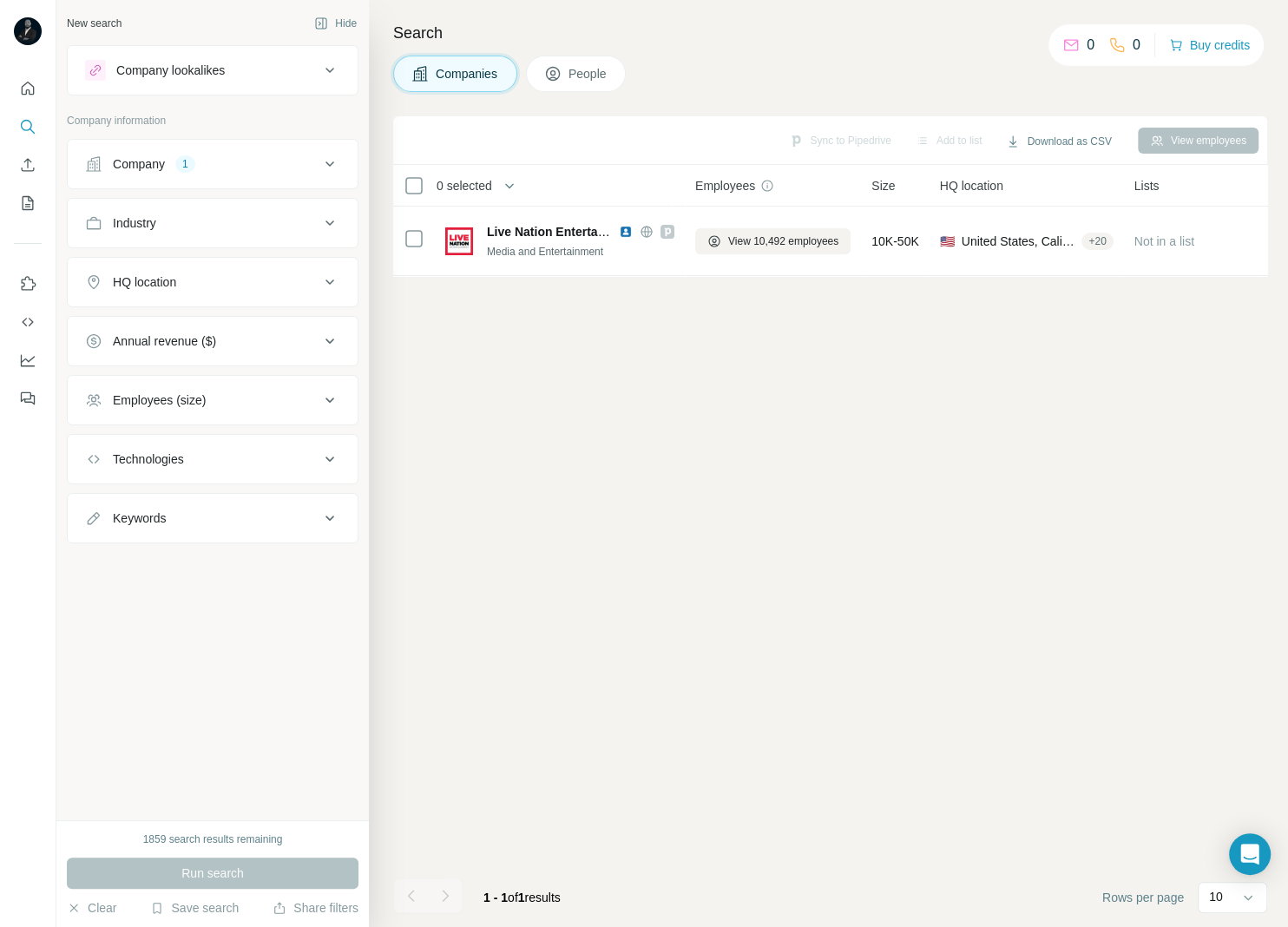 click on "1" at bounding box center (185, 164) 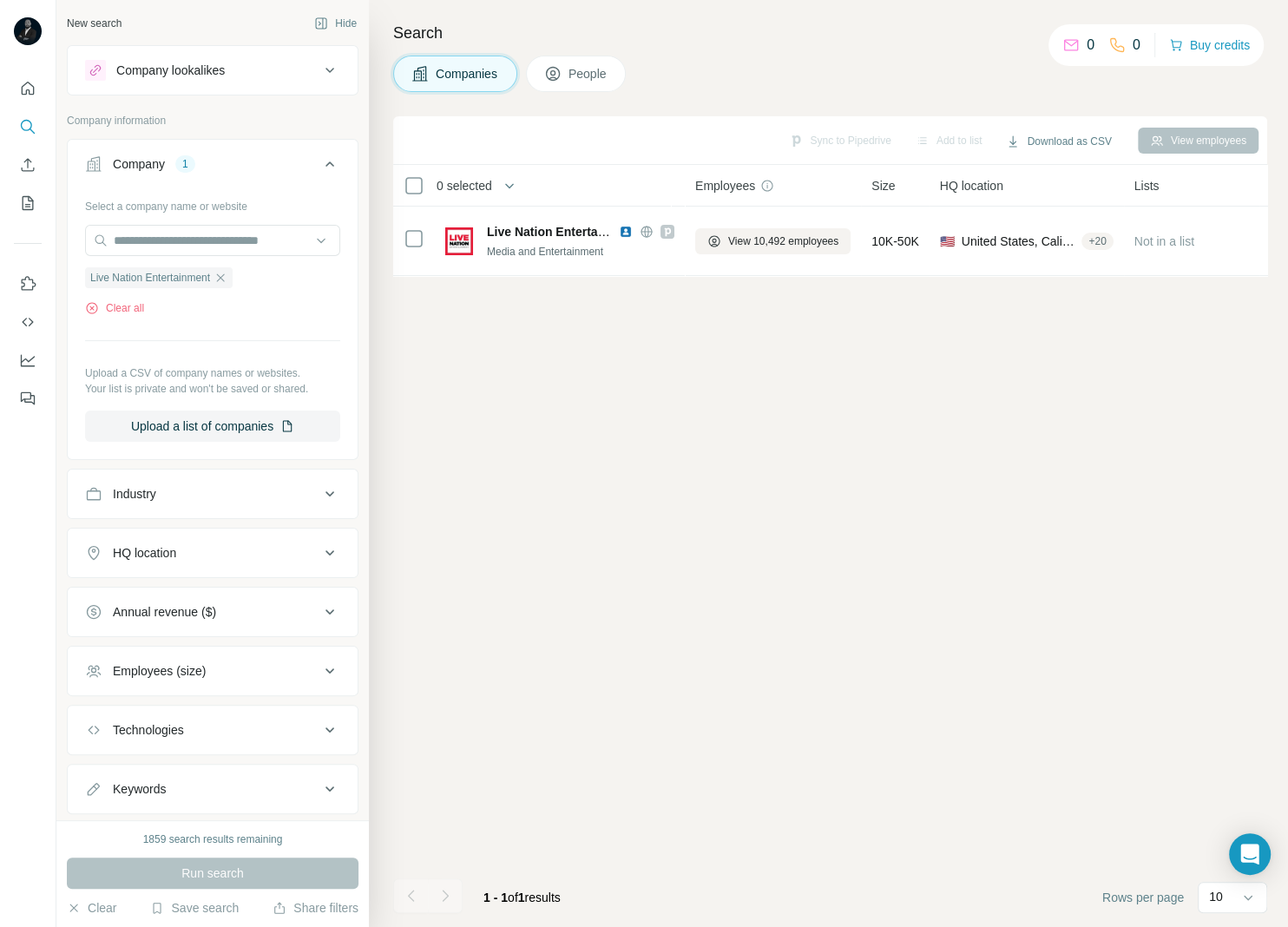 click on "Company lookalikes" at bounding box center (202, 70) 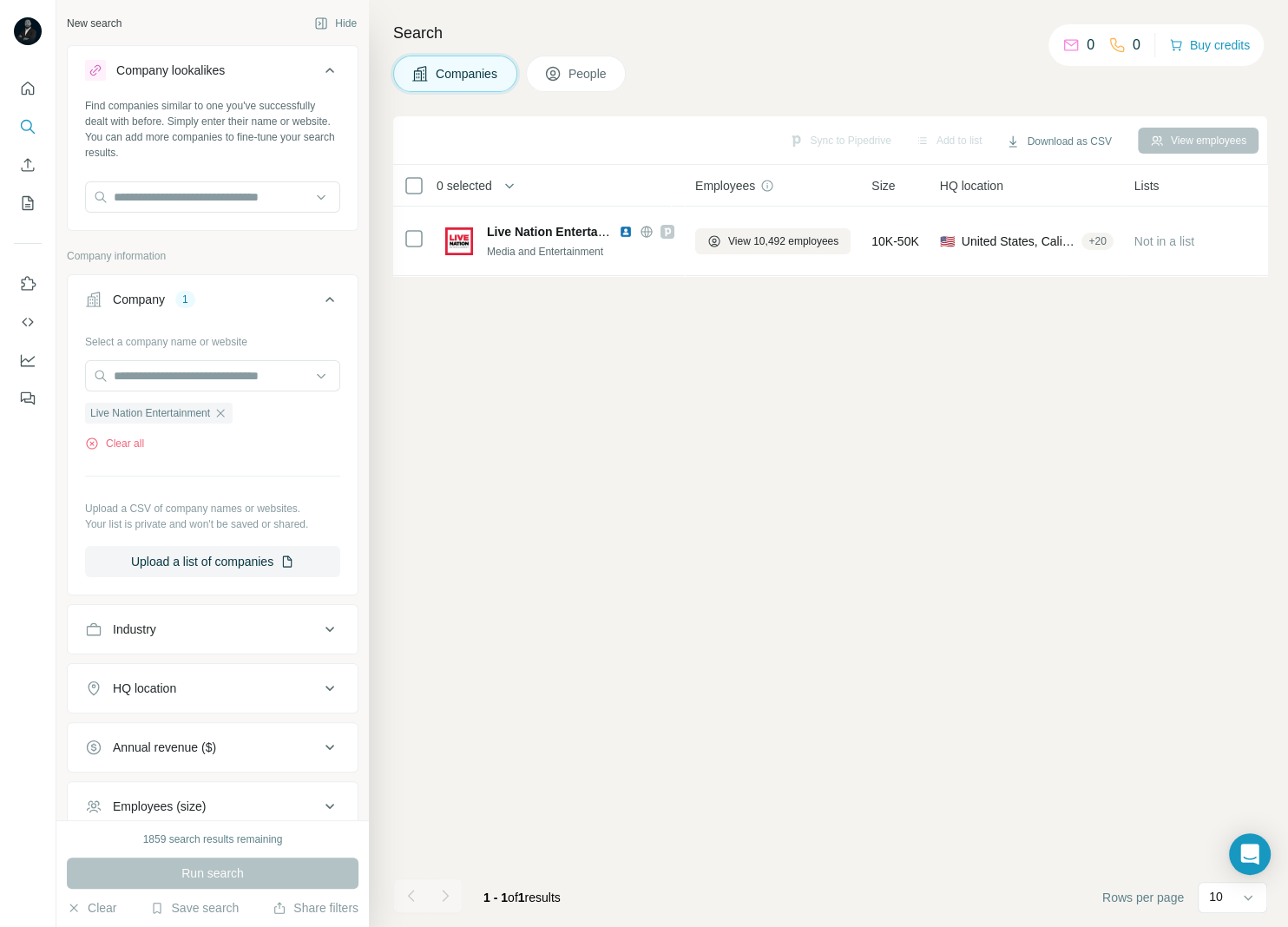 click on "Company lookalikes" at bounding box center (202, 70) 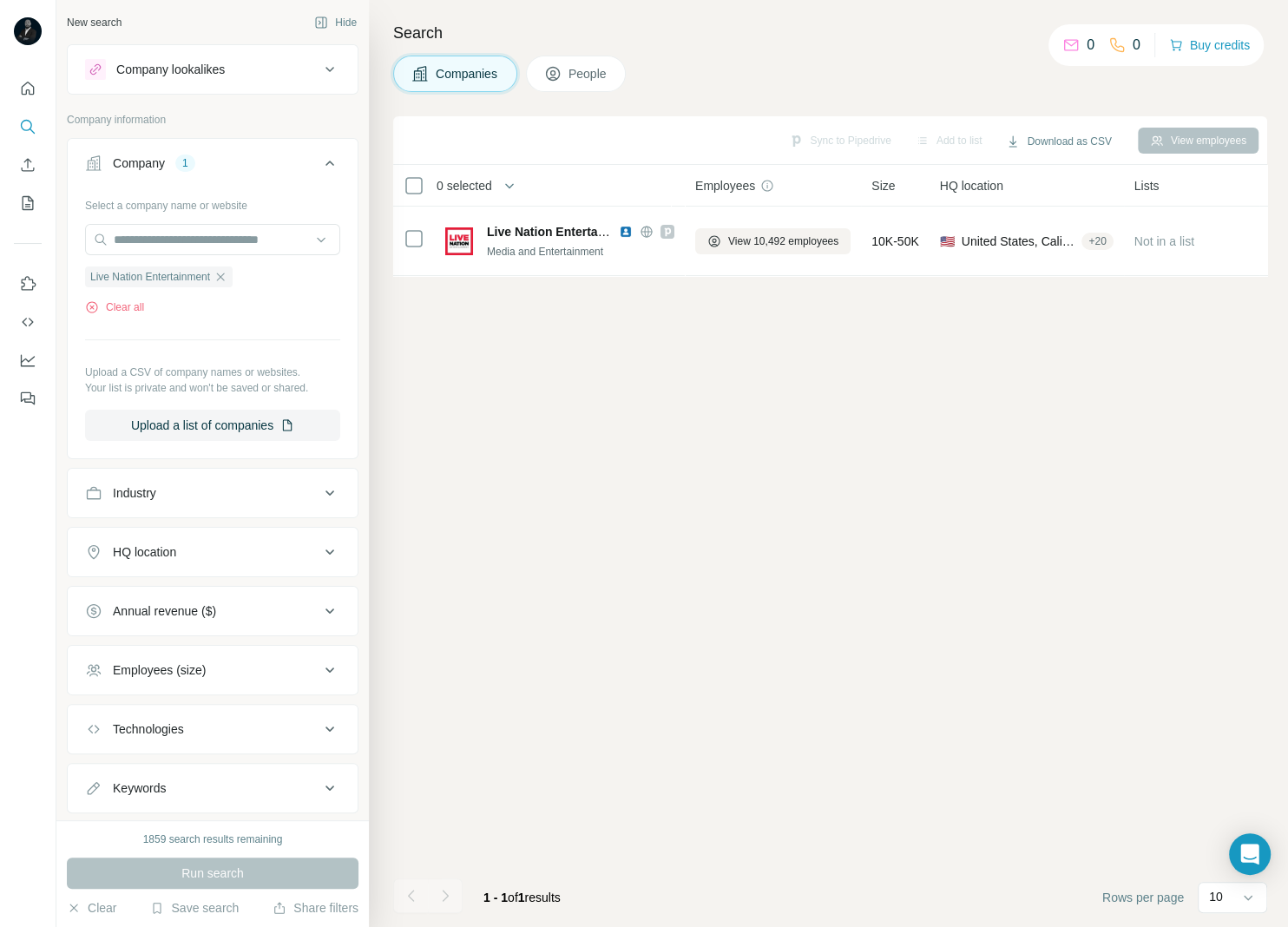 scroll, scrollTop: 0, scrollLeft: 0, axis: both 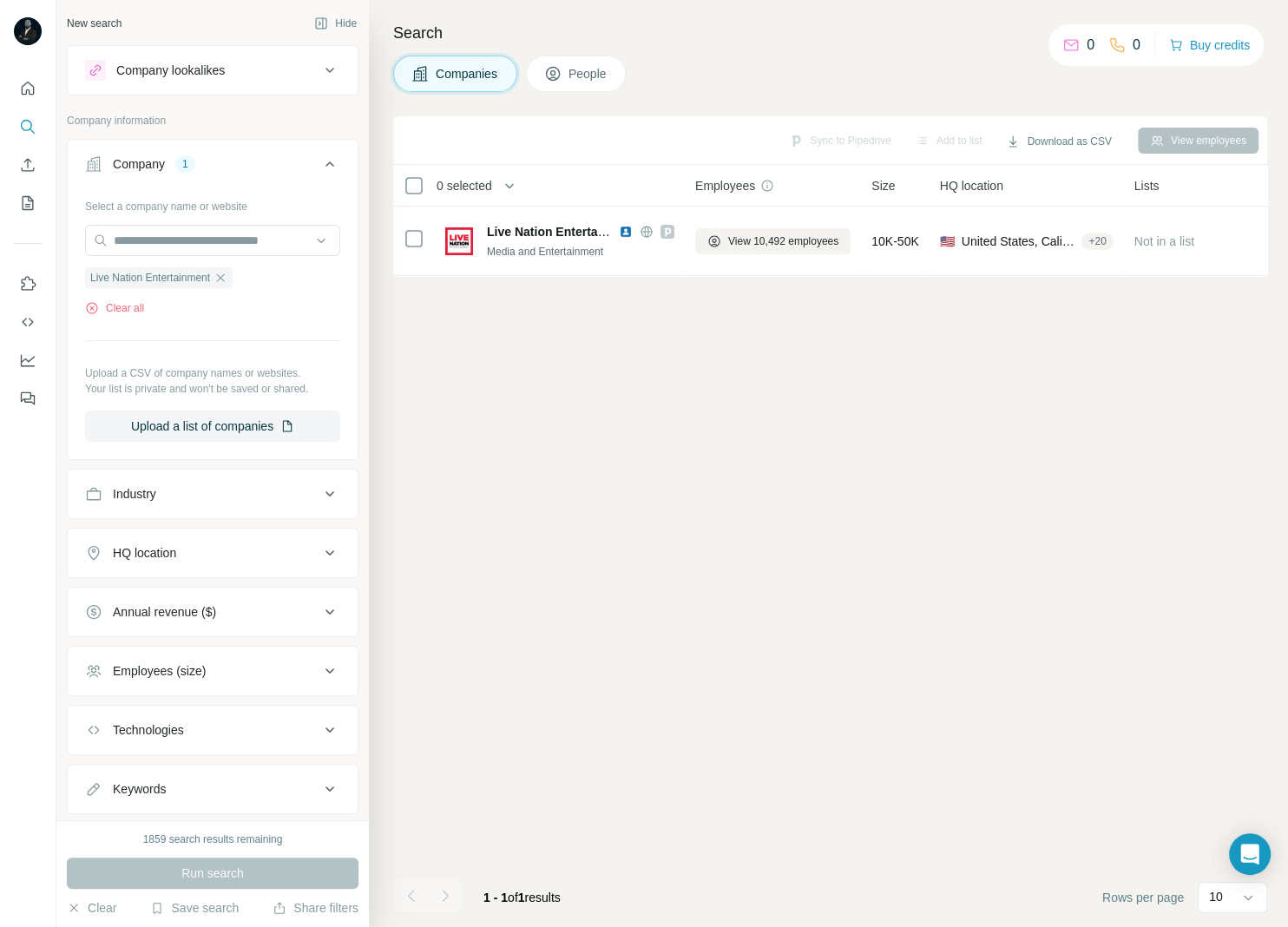 click on "People" at bounding box center [576, 74] 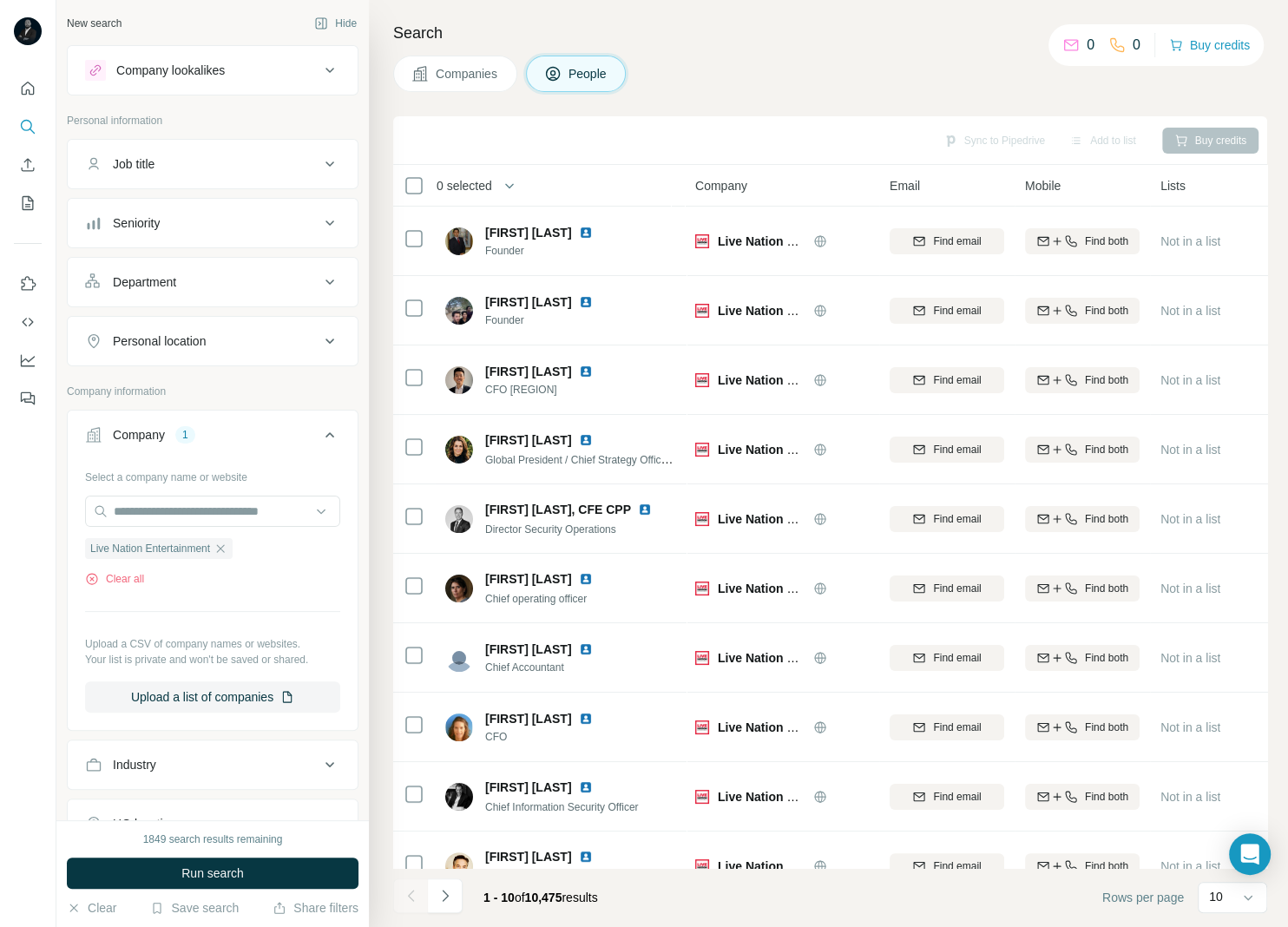 click on "Job title" at bounding box center [202, 164] 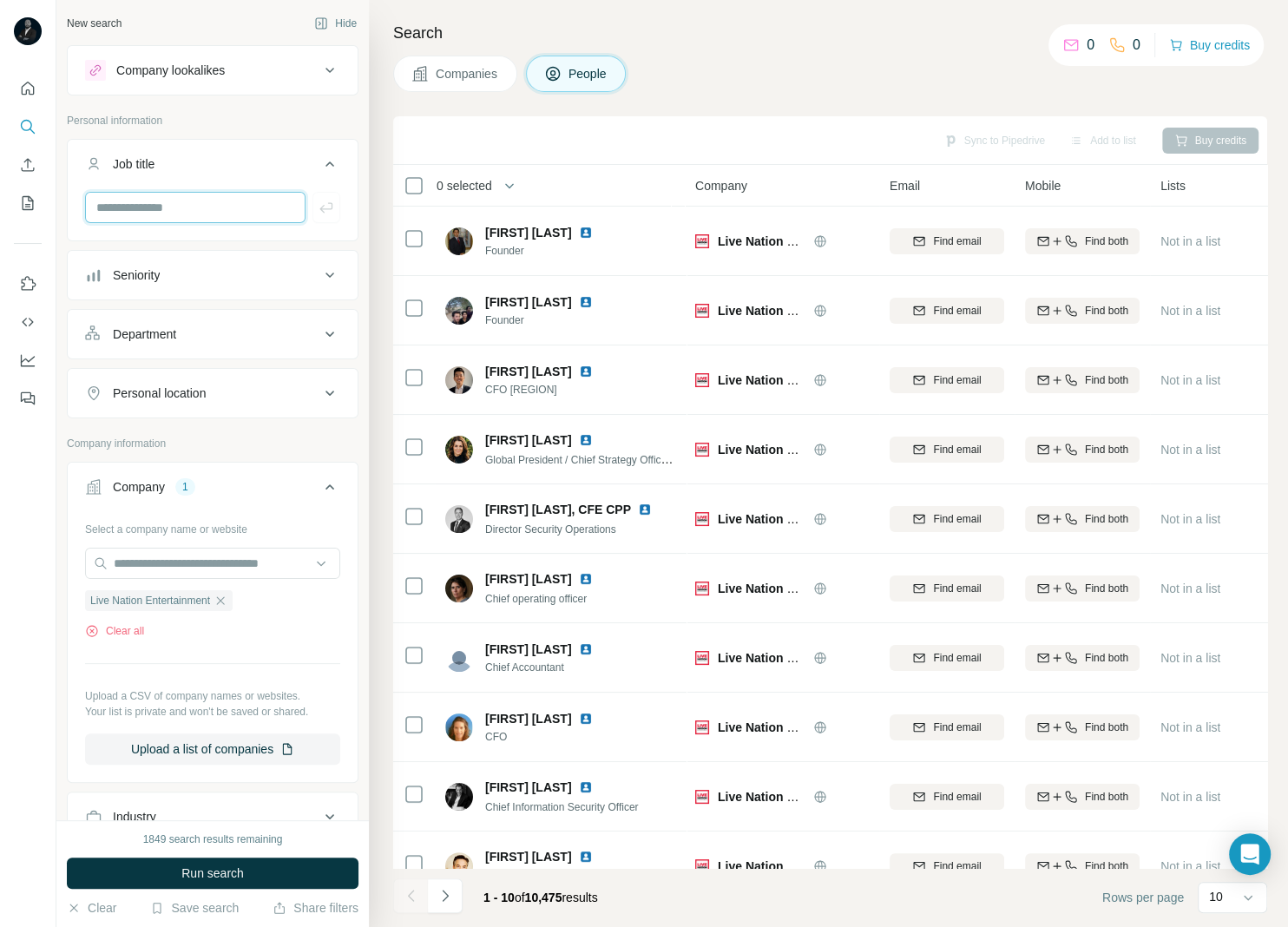 click at bounding box center (195, 207) 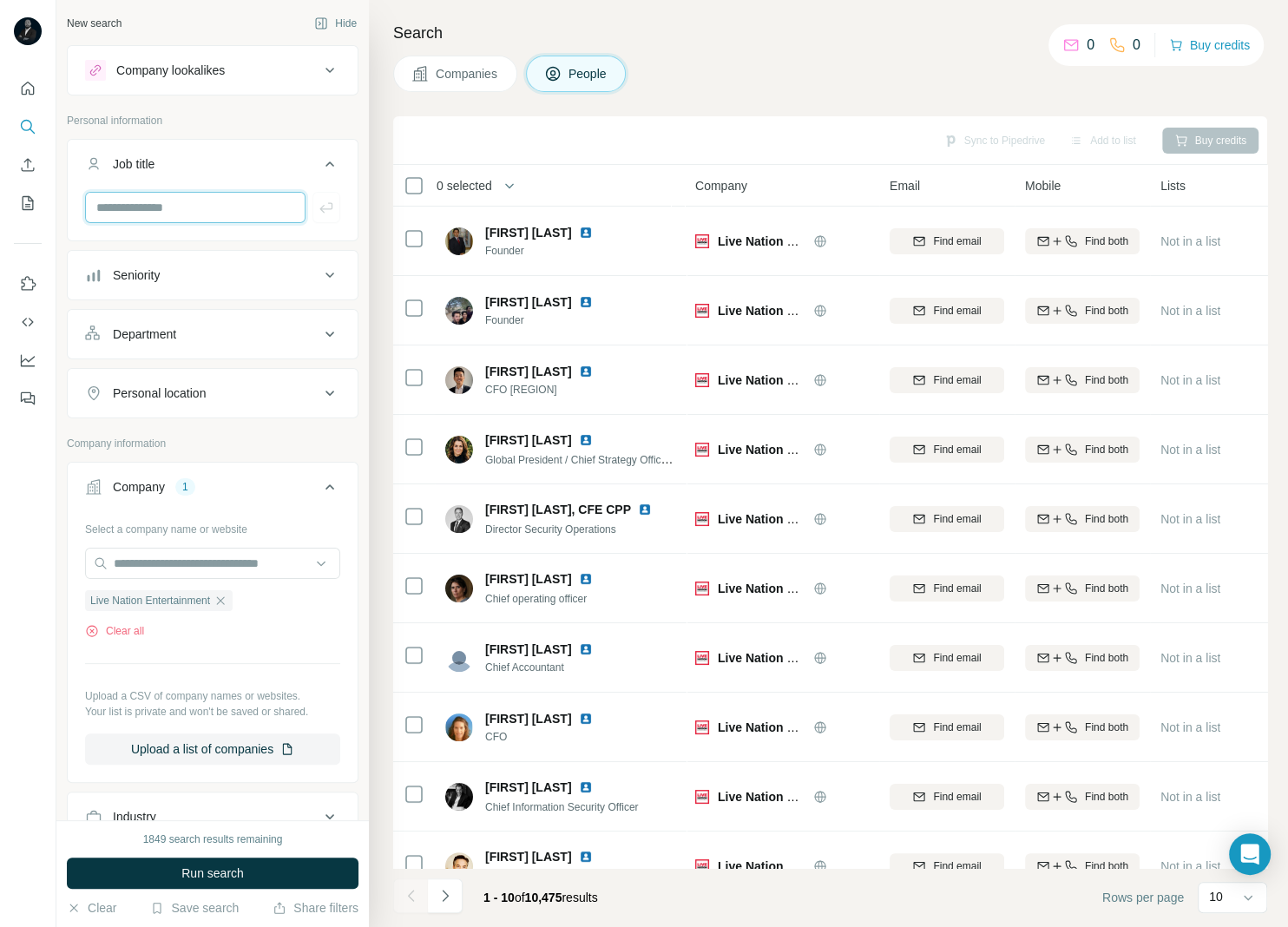 paste on "**********" 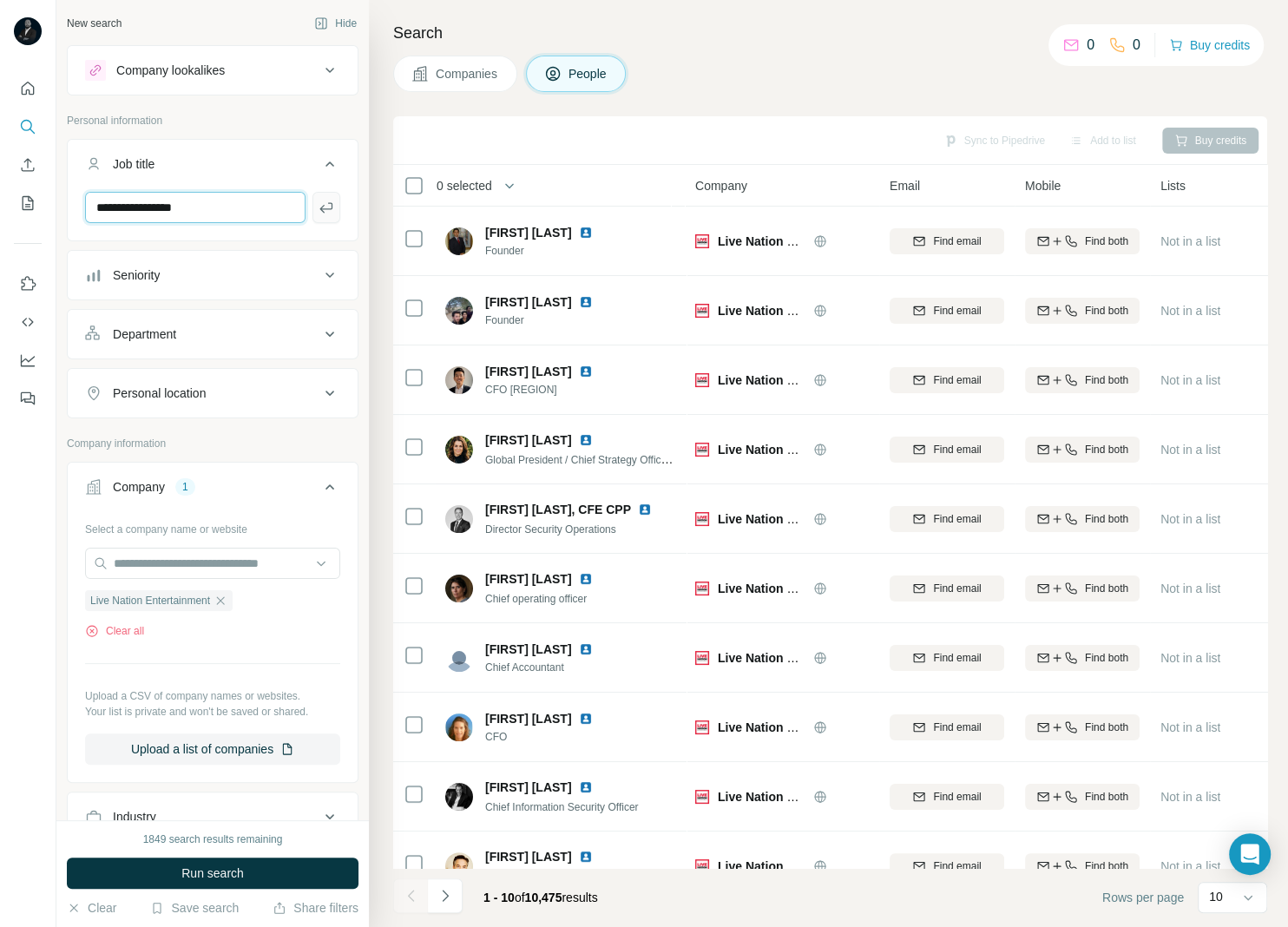 type on "**********" 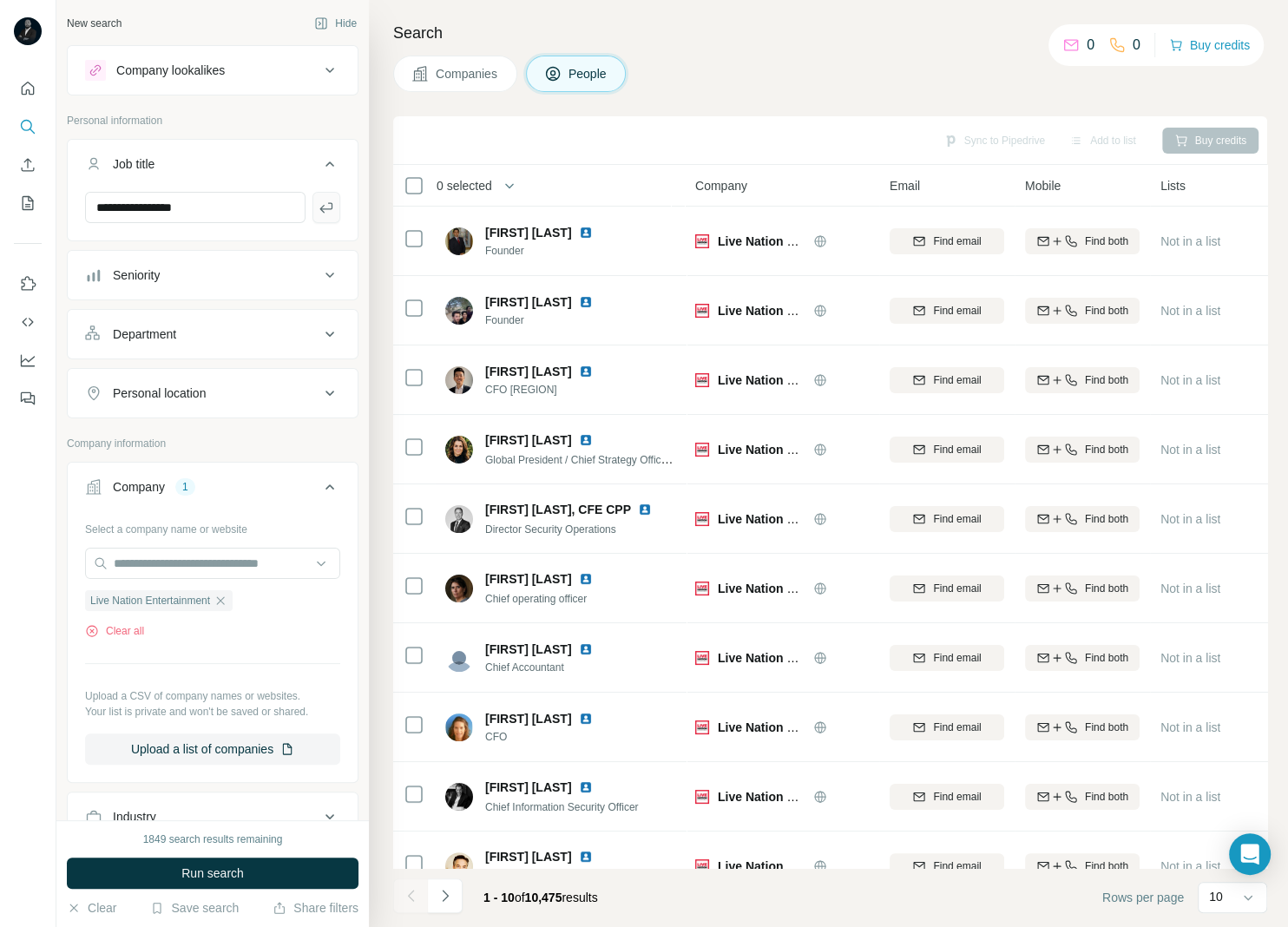 click 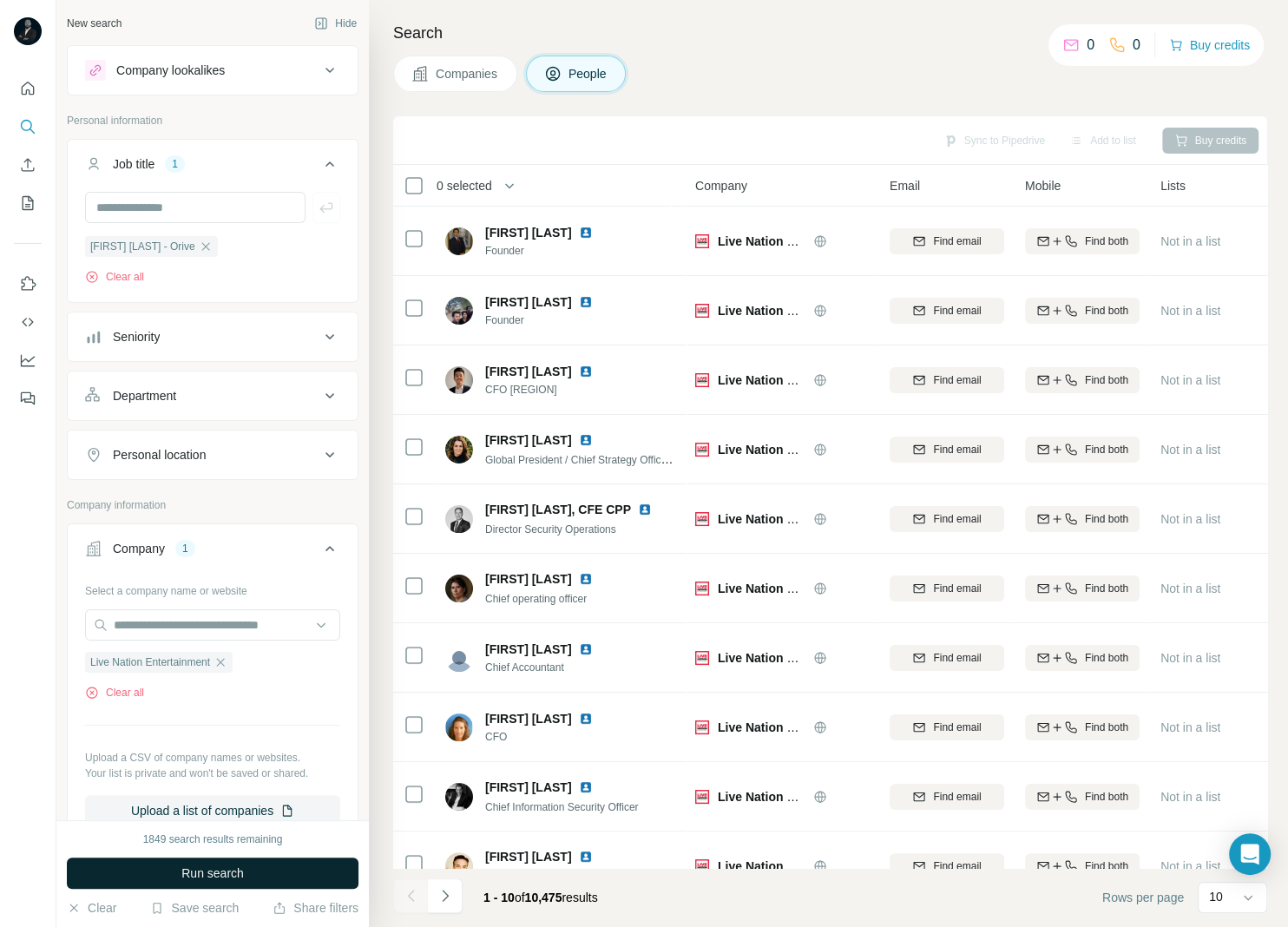 click on "Run search" at bounding box center (213, 873) 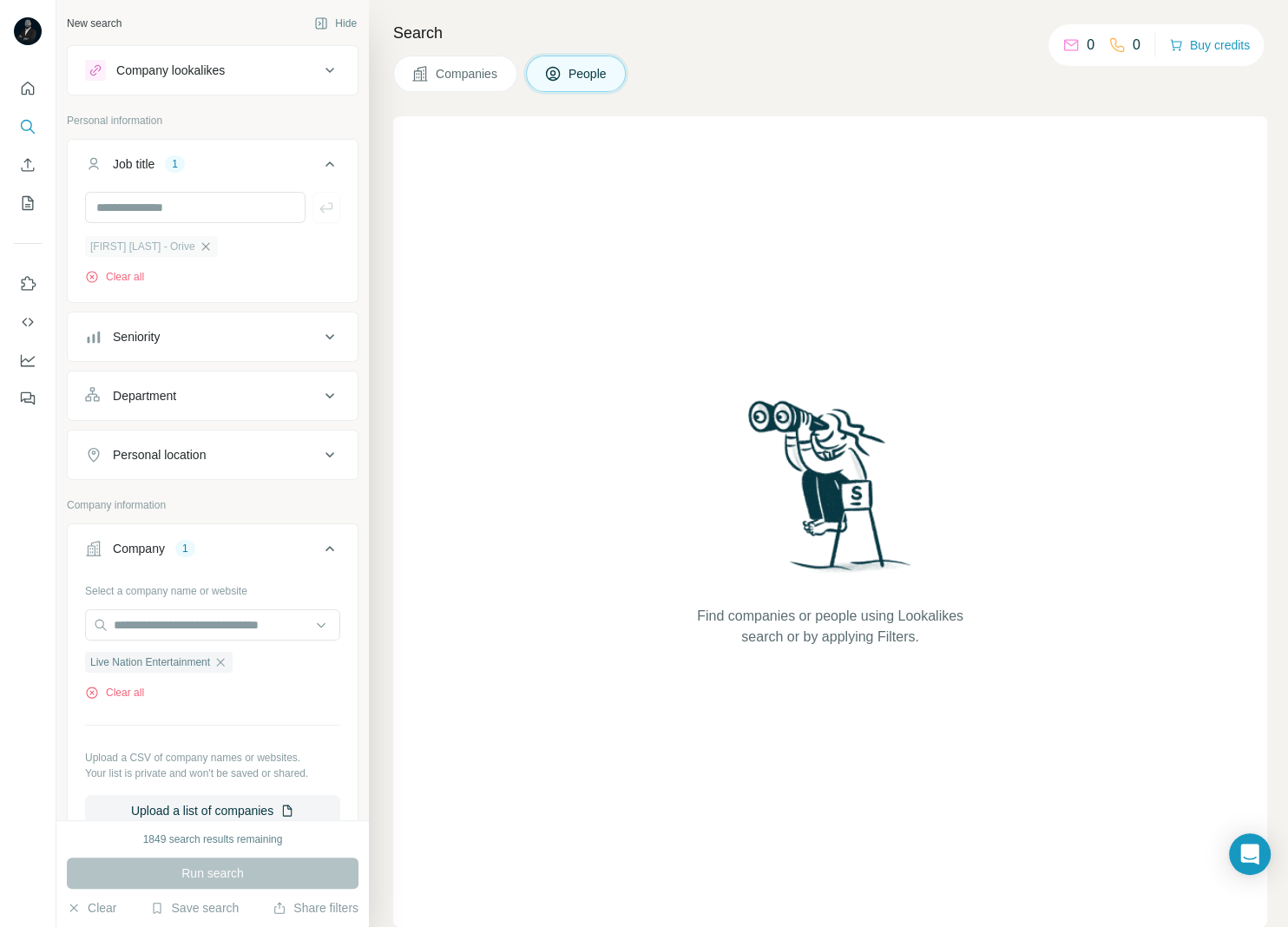 click 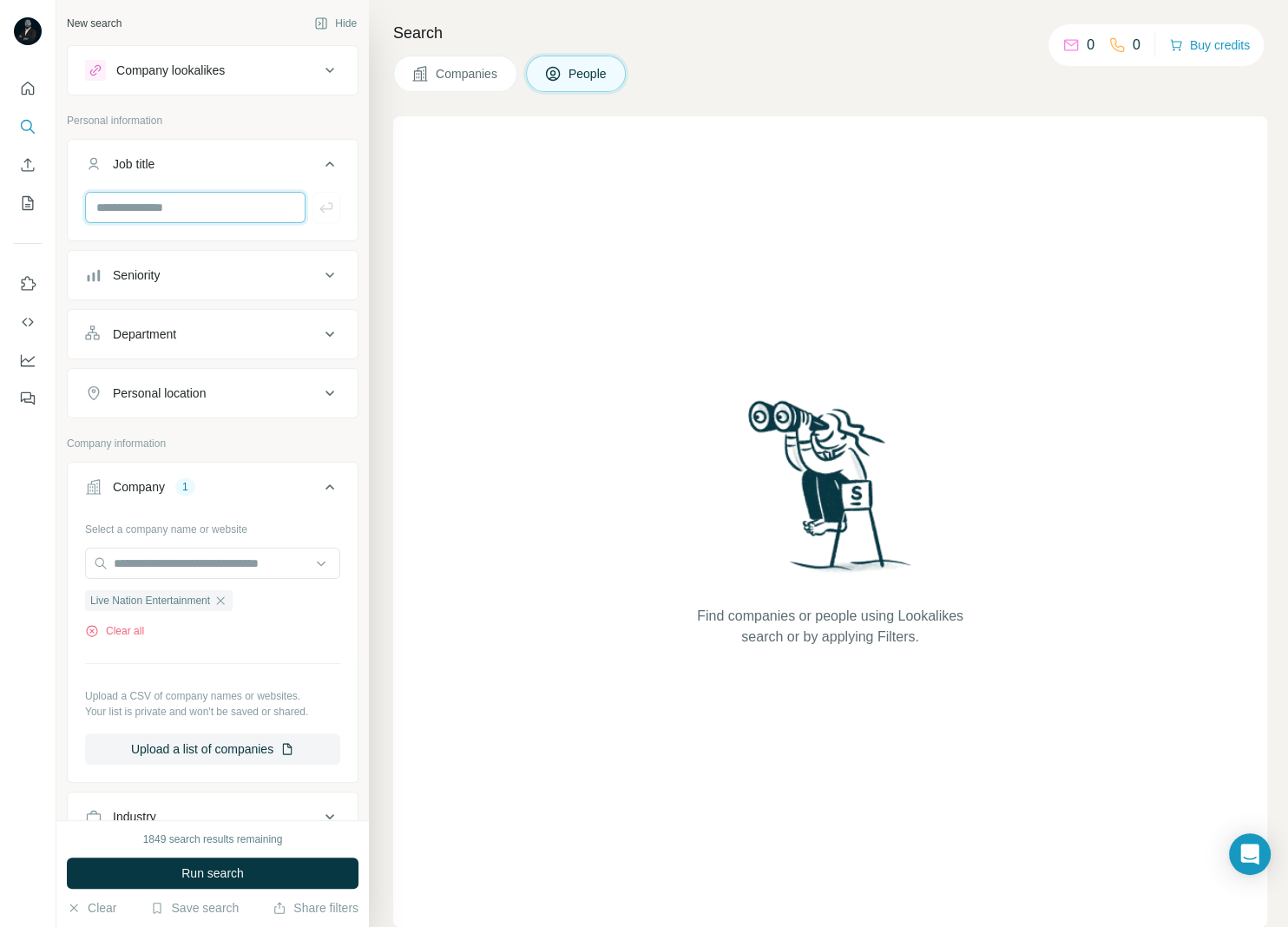 click at bounding box center [195, 207] 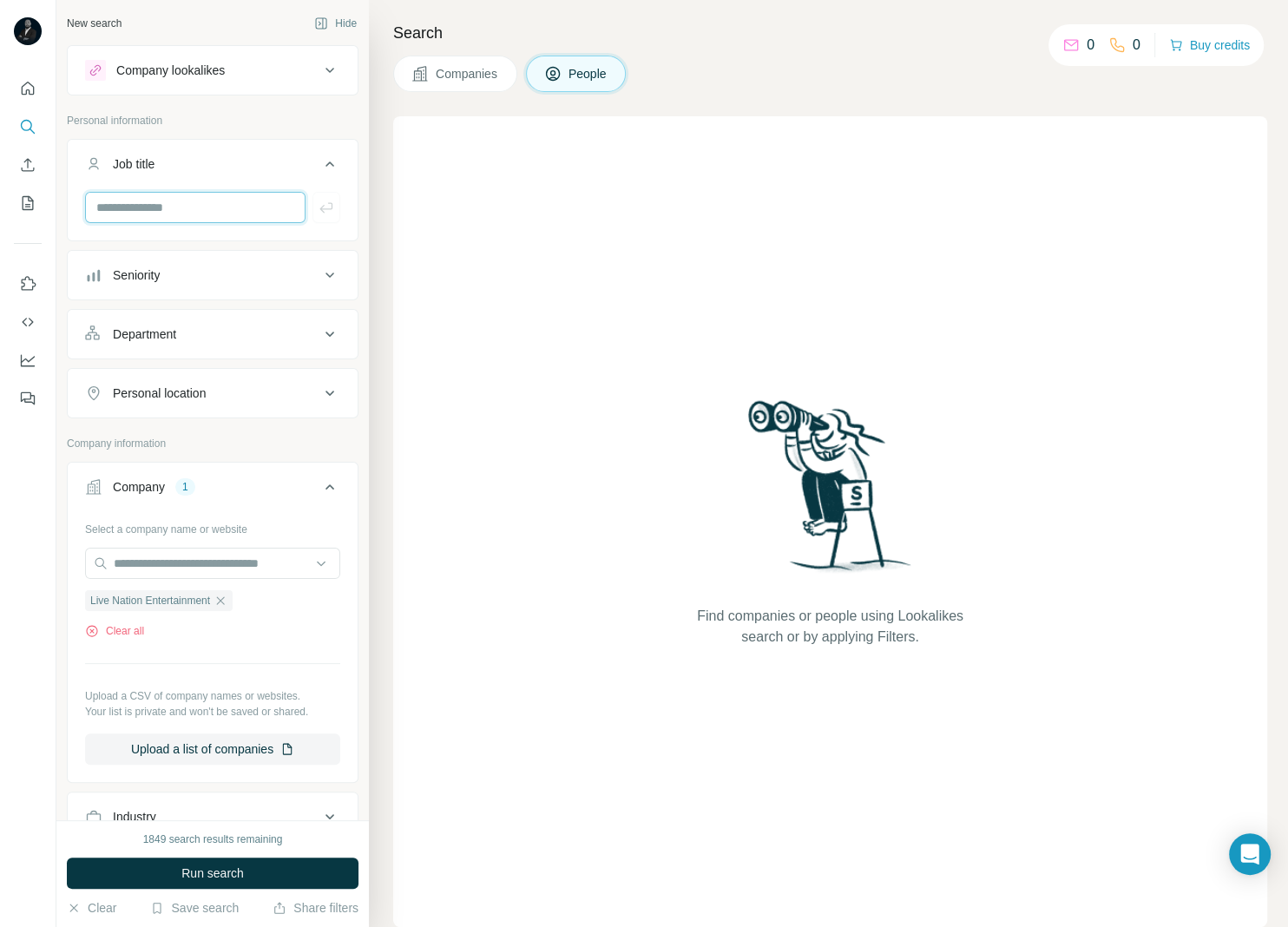 paste on "**********" 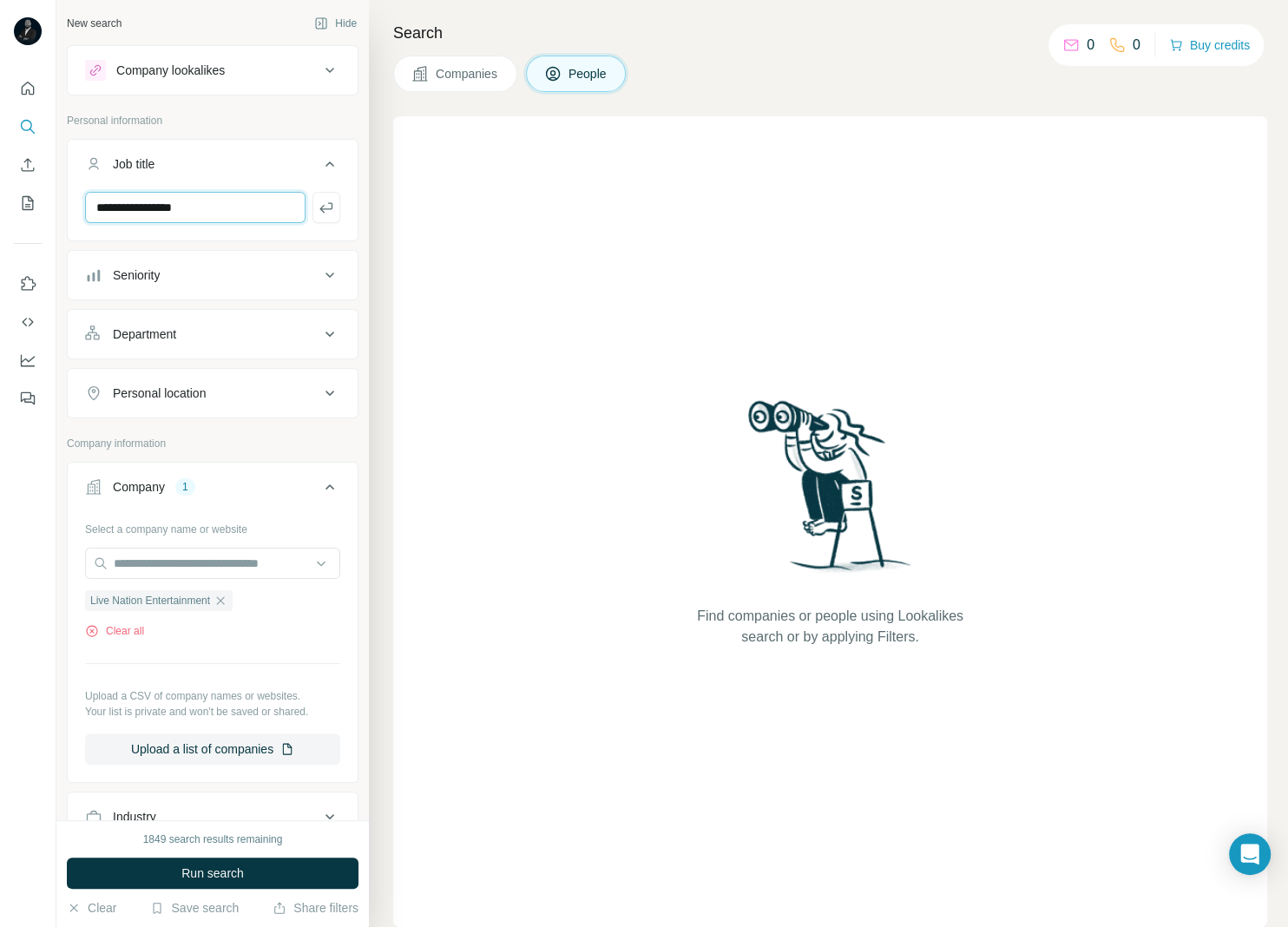 click on "**********" at bounding box center (195, 207) 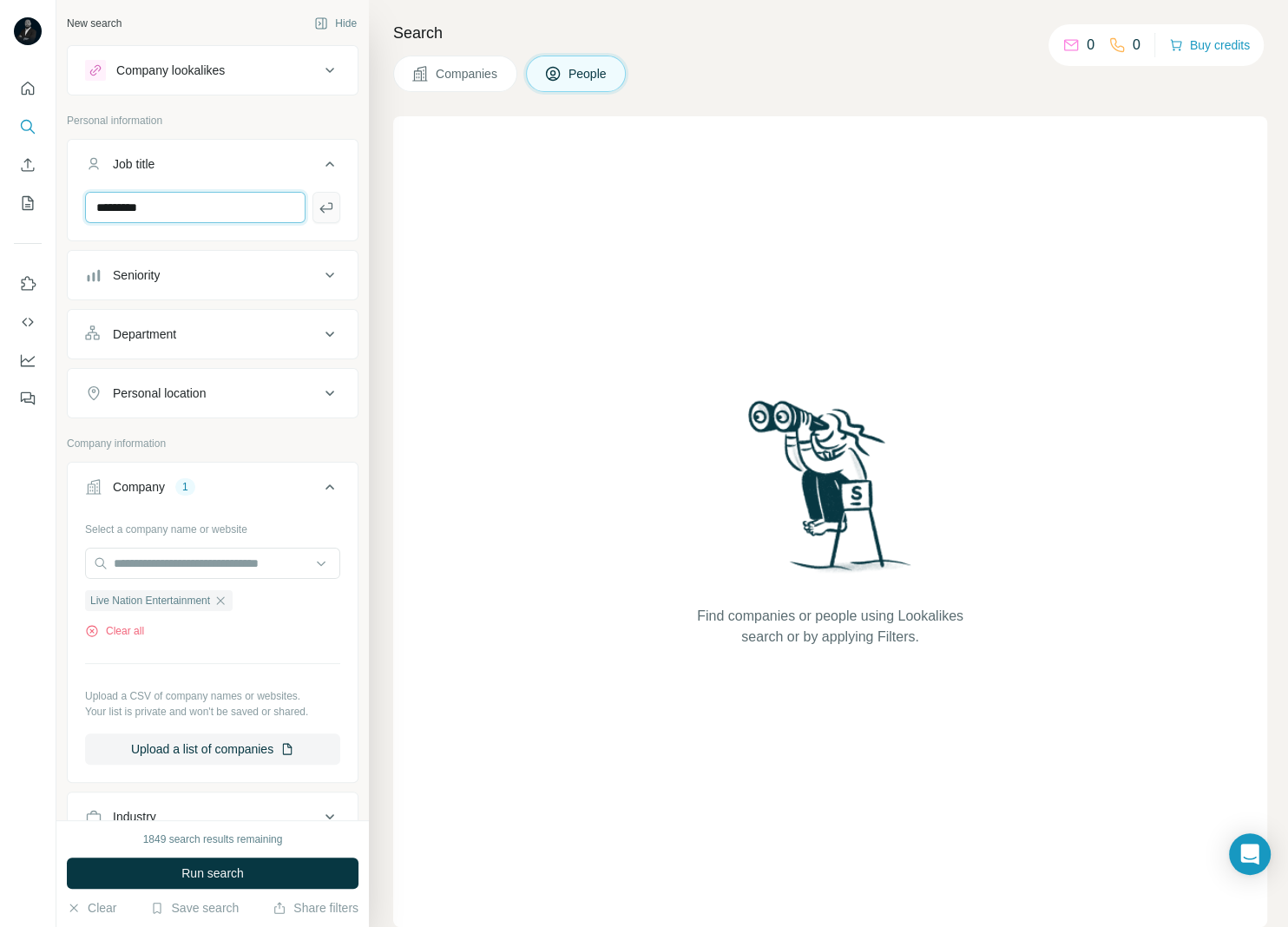 type on "*********" 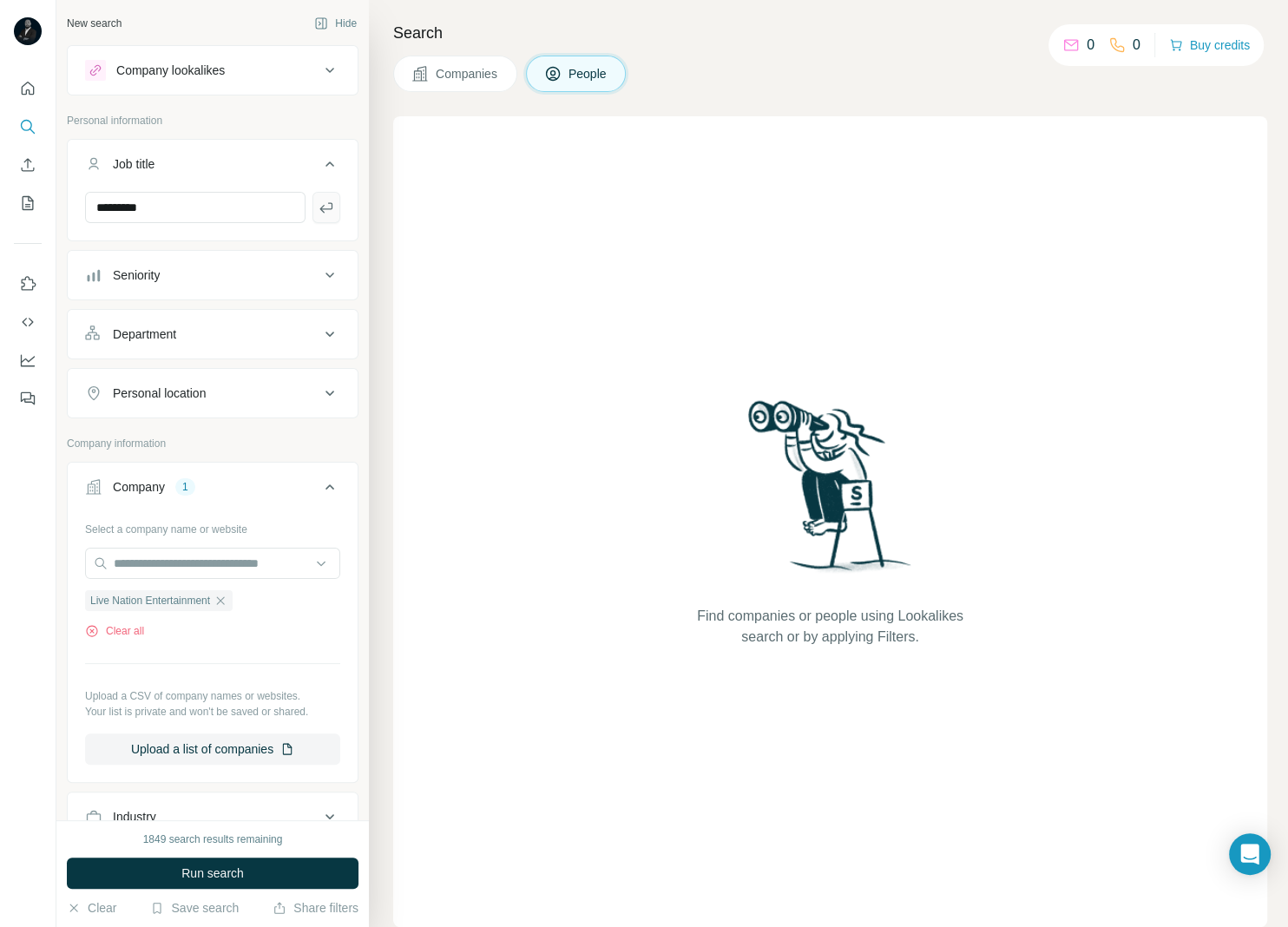 click at bounding box center (326, 207) 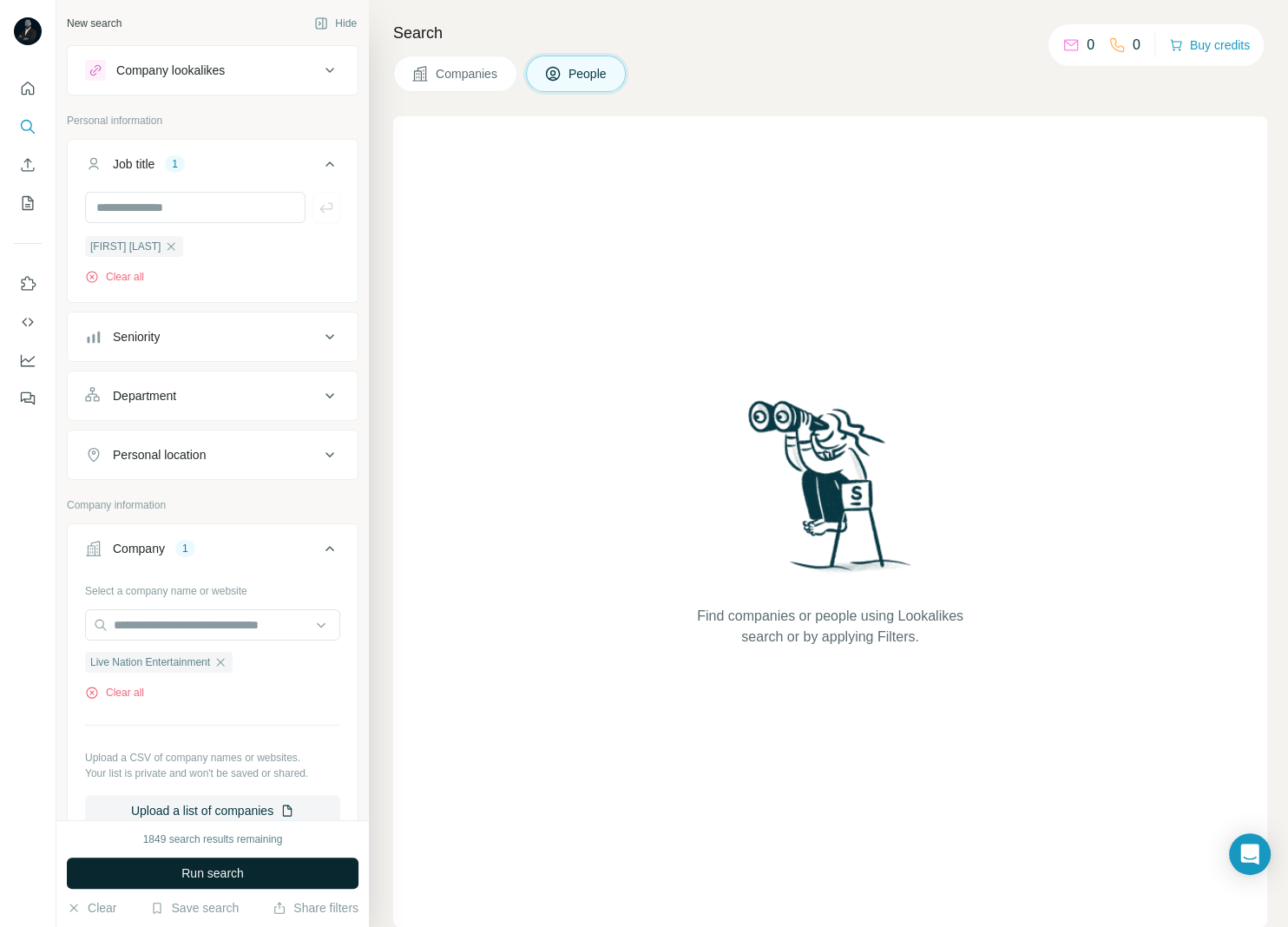 click on "Run search" at bounding box center [213, 873] 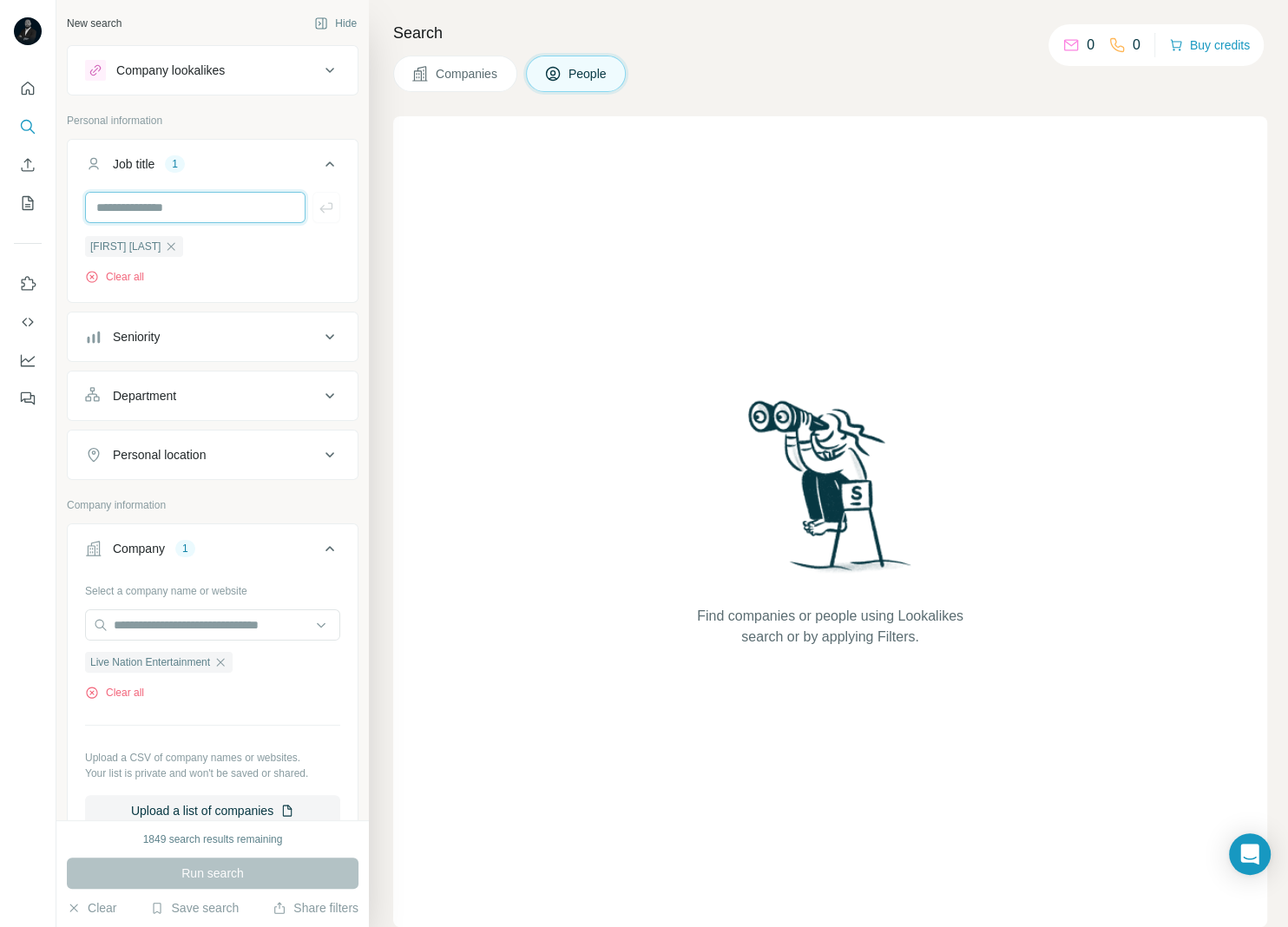 drag, startPoint x: 183, startPoint y: 208, endPoint x: 105, endPoint y: 208, distance: 78 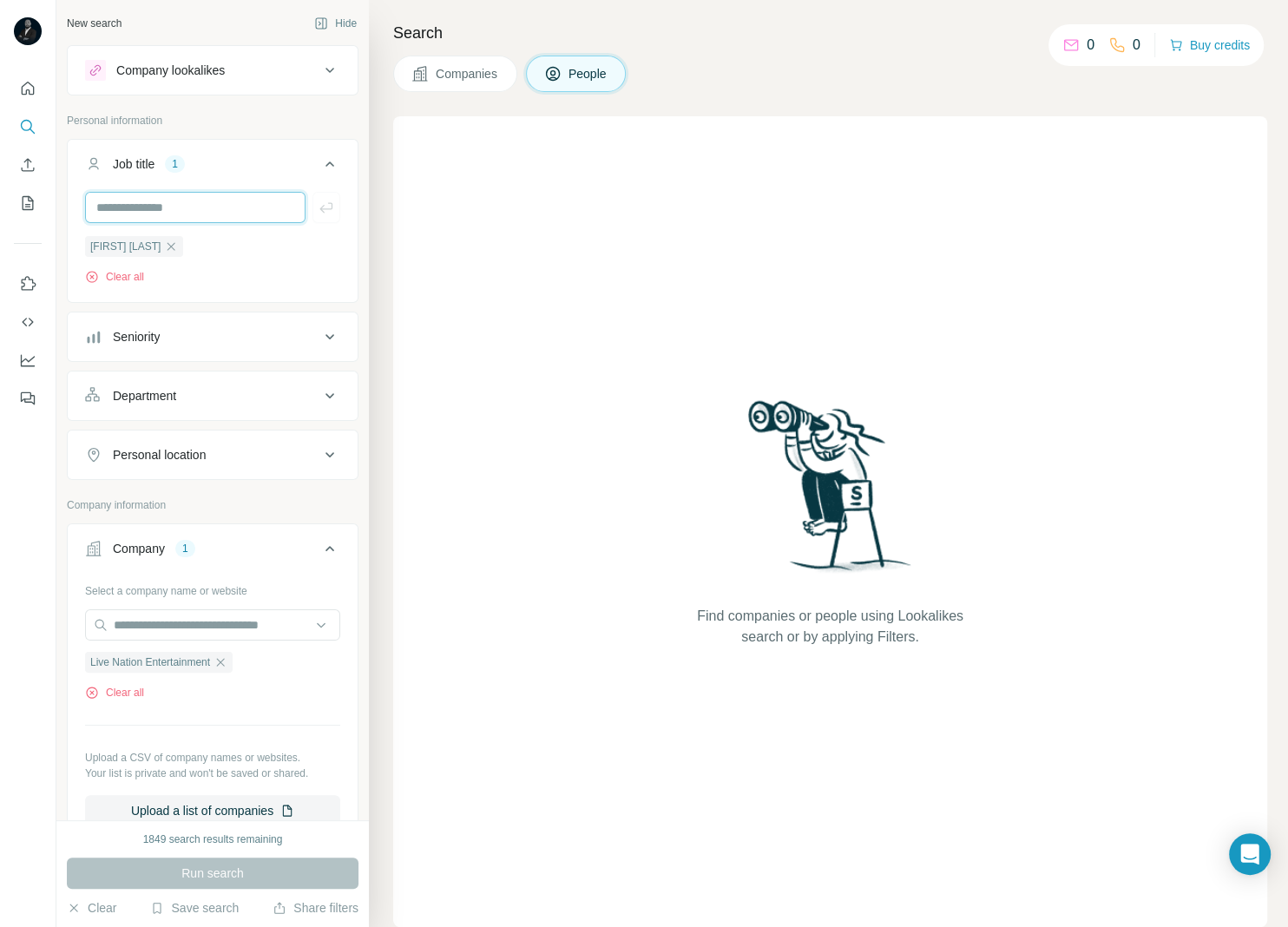 paste on "**********" 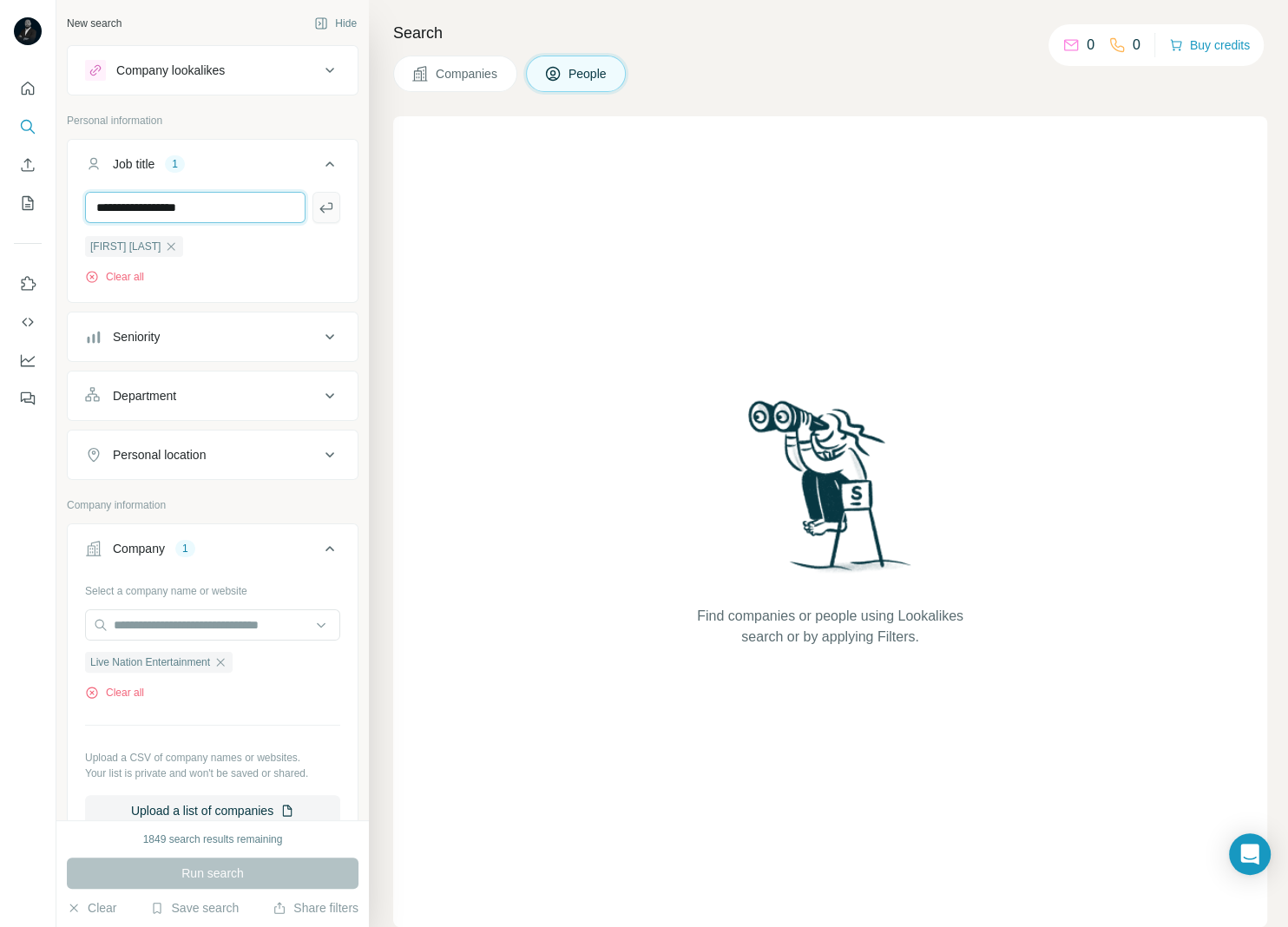 type on "**********" 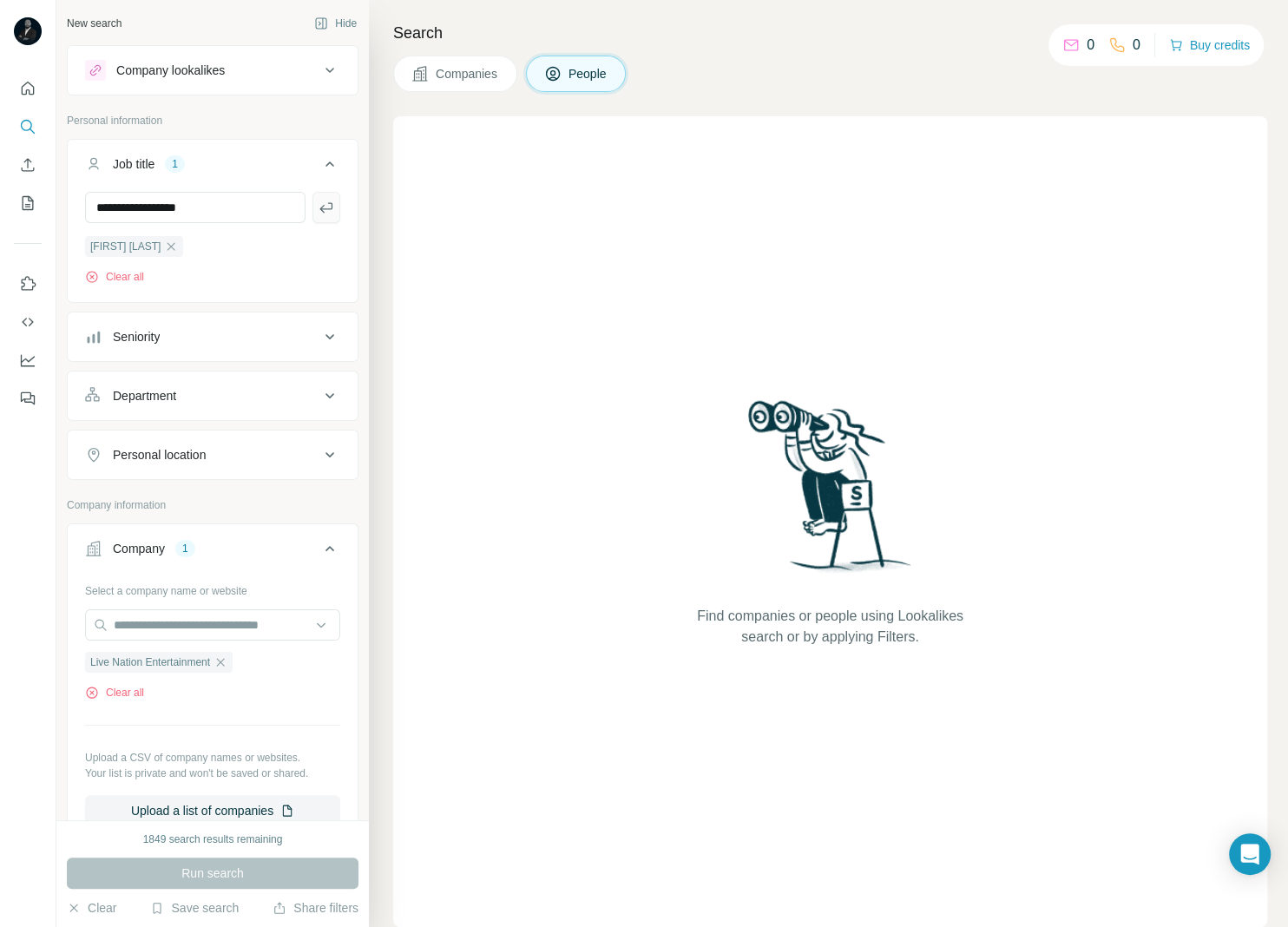 click at bounding box center (326, 207) 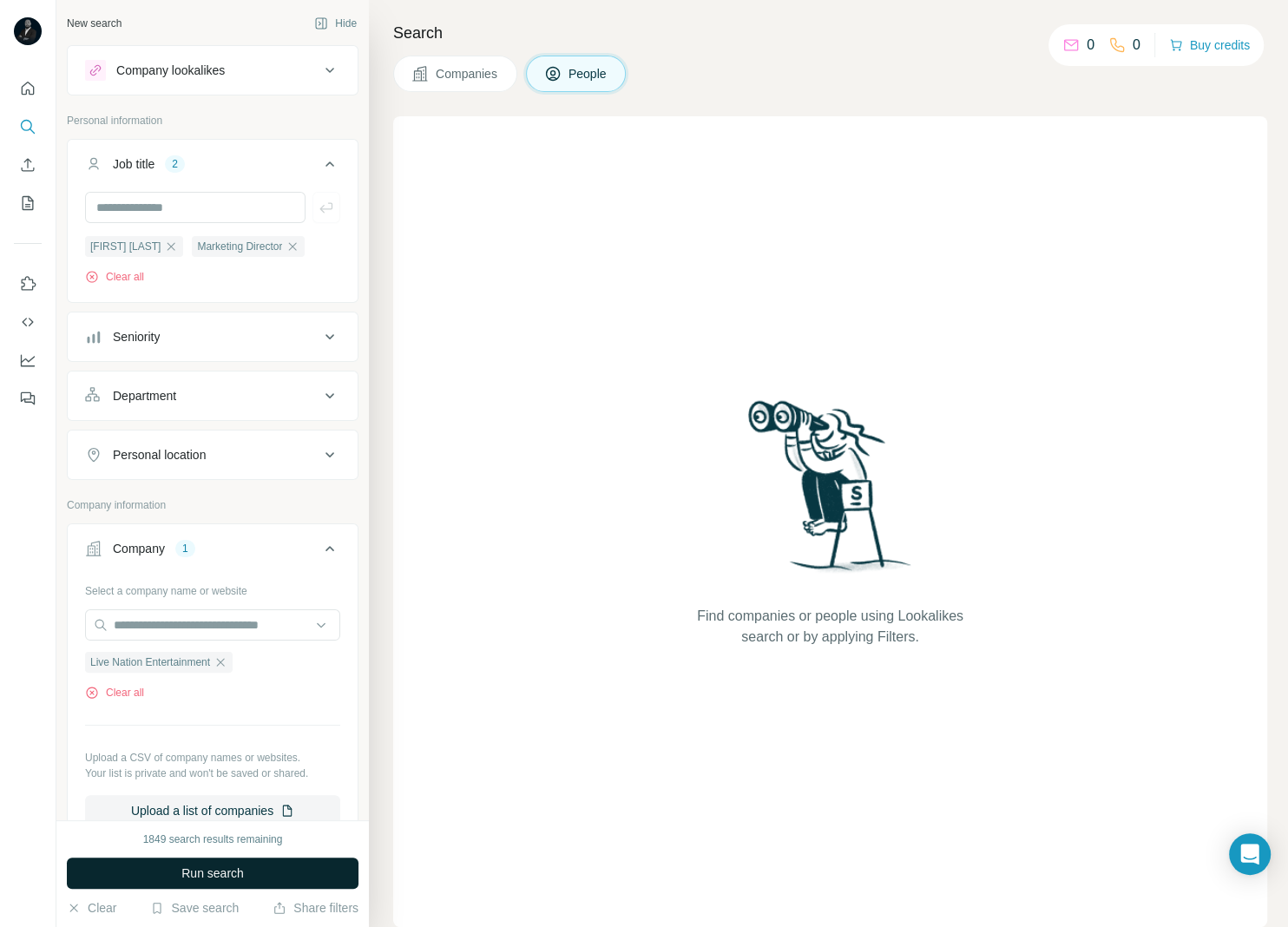 click on "Run search" at bounding box center (213, 873) 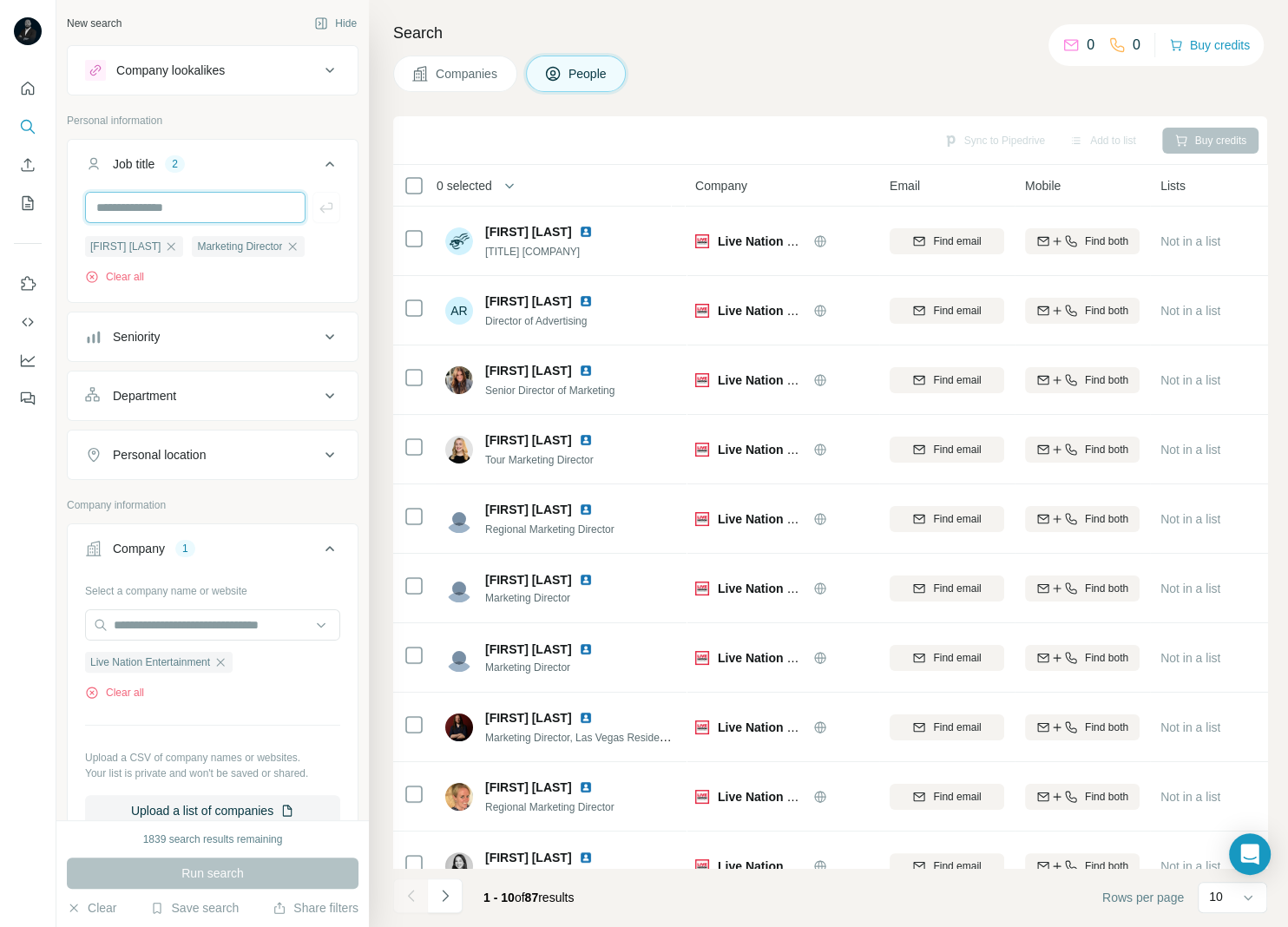click at bounding box center (195, 207) 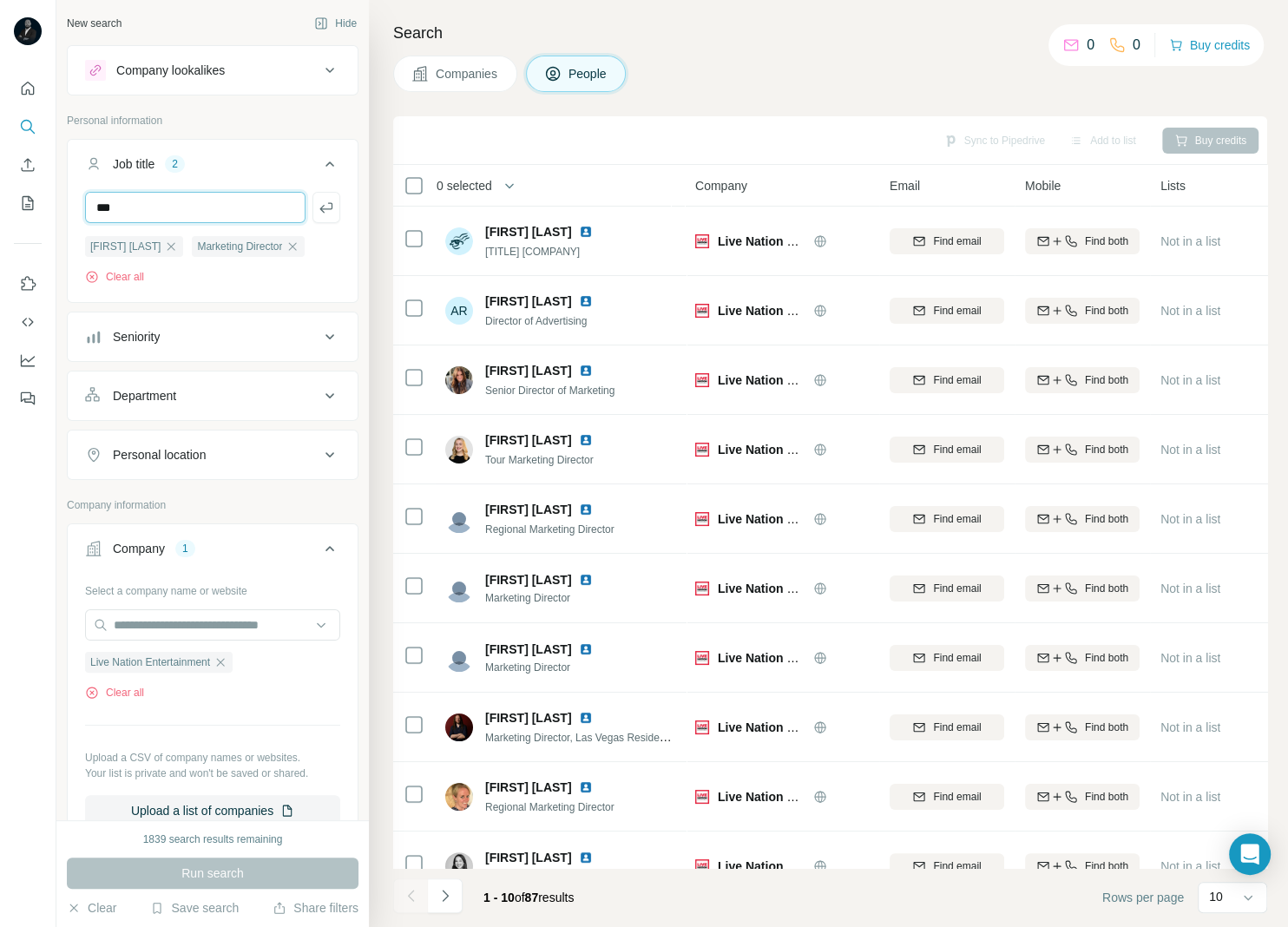 type on "***" 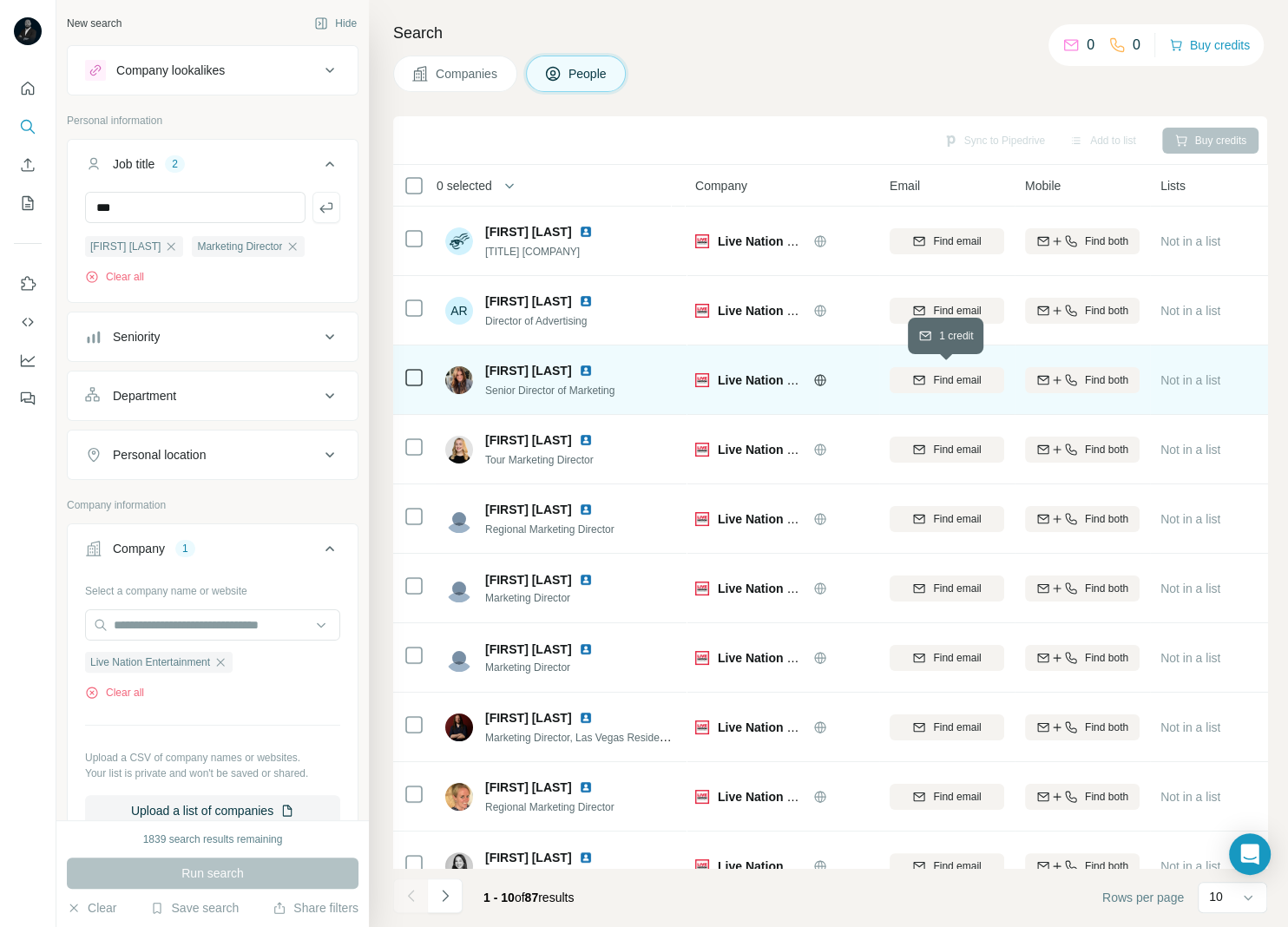 click on "Find email" at bounding box center [956, 380] 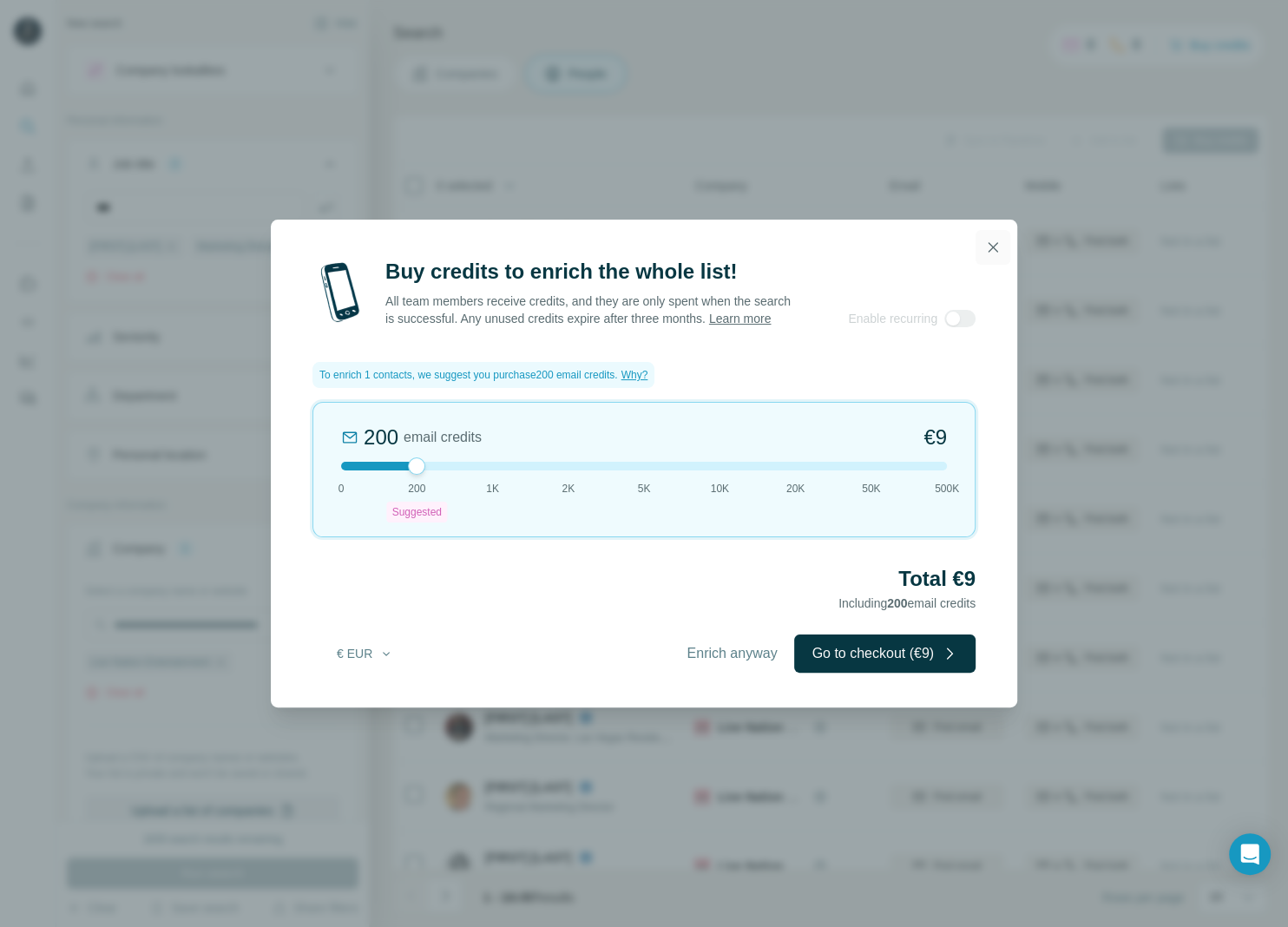 click 